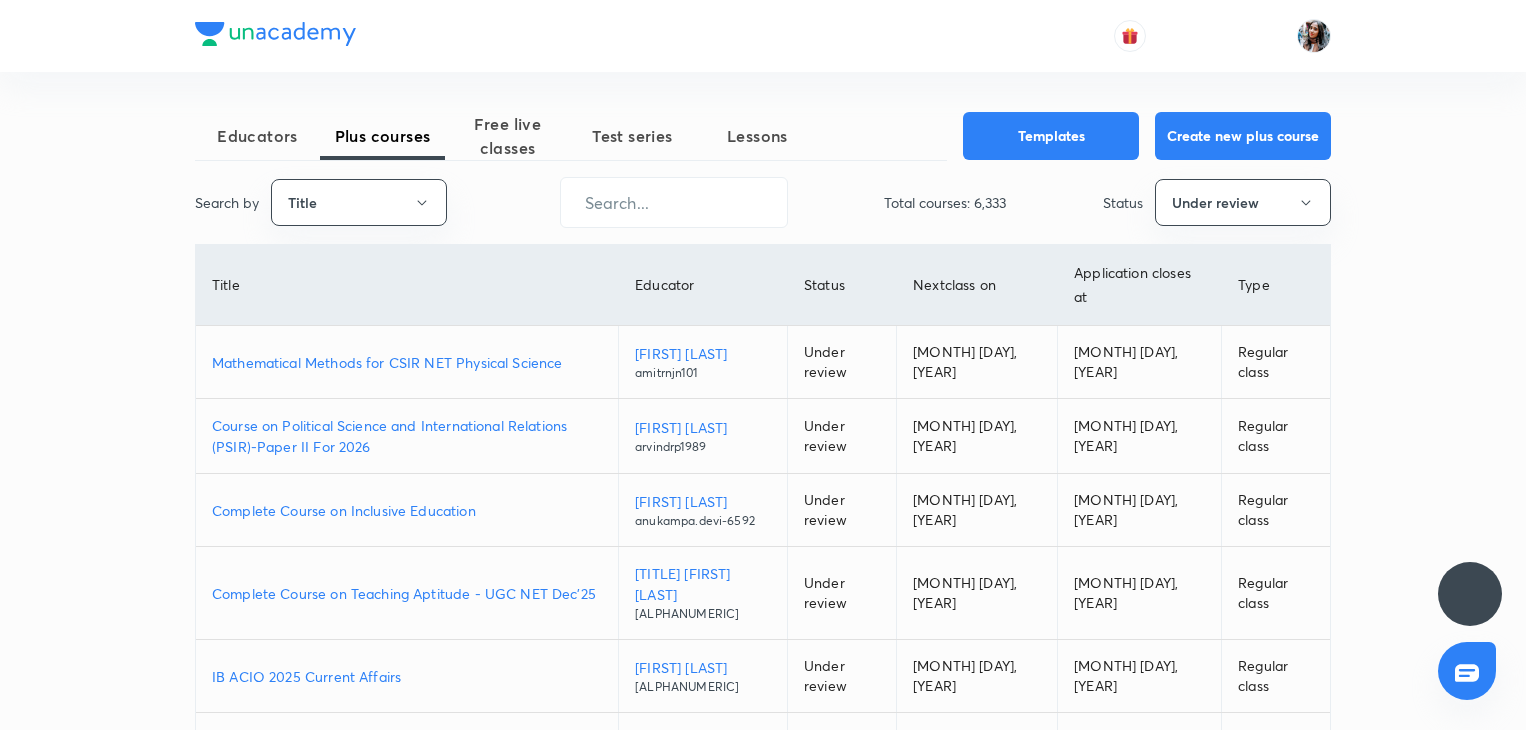 scroll, scrollTop: 0, scrollLeft: 0, axis: both 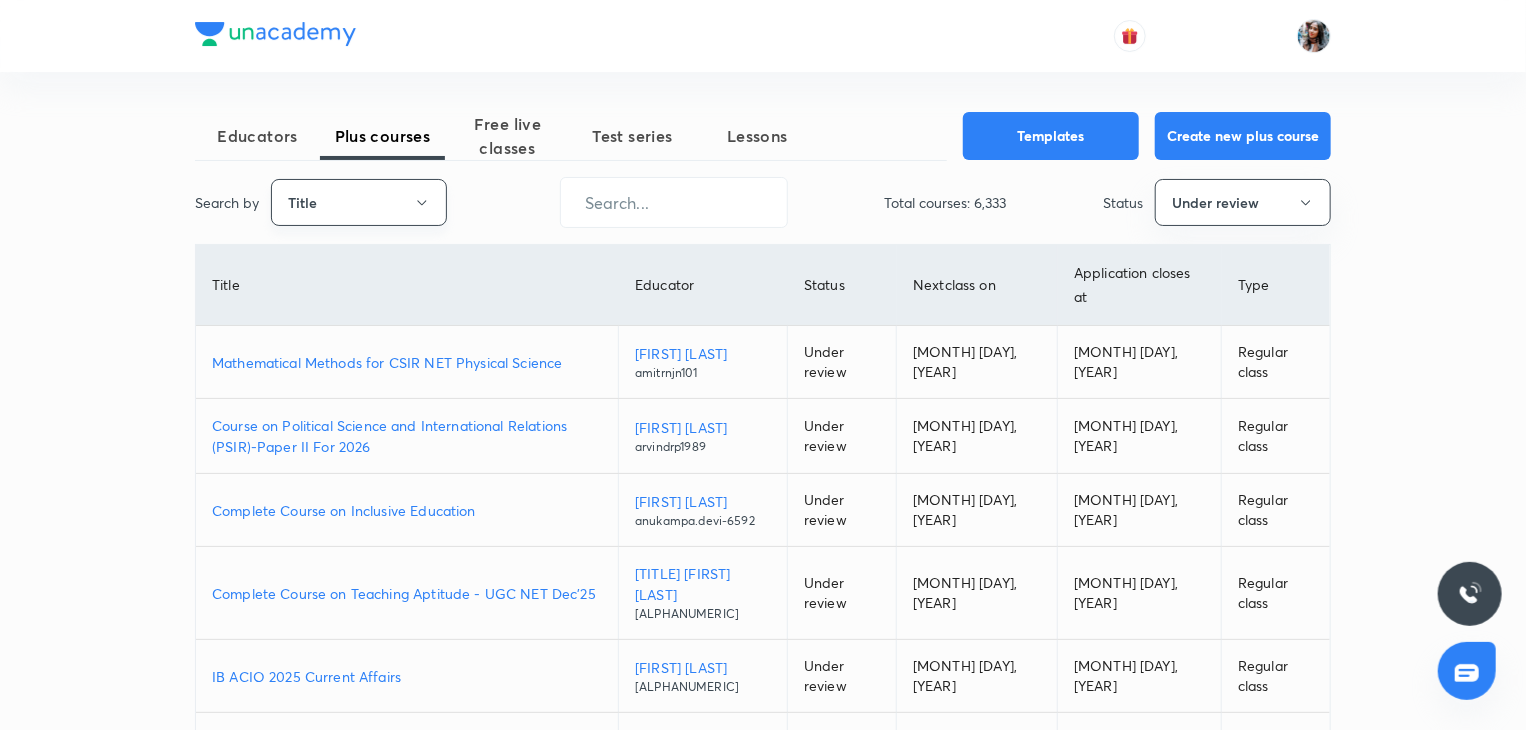 click on "Title" at bounding box center (359, 202) 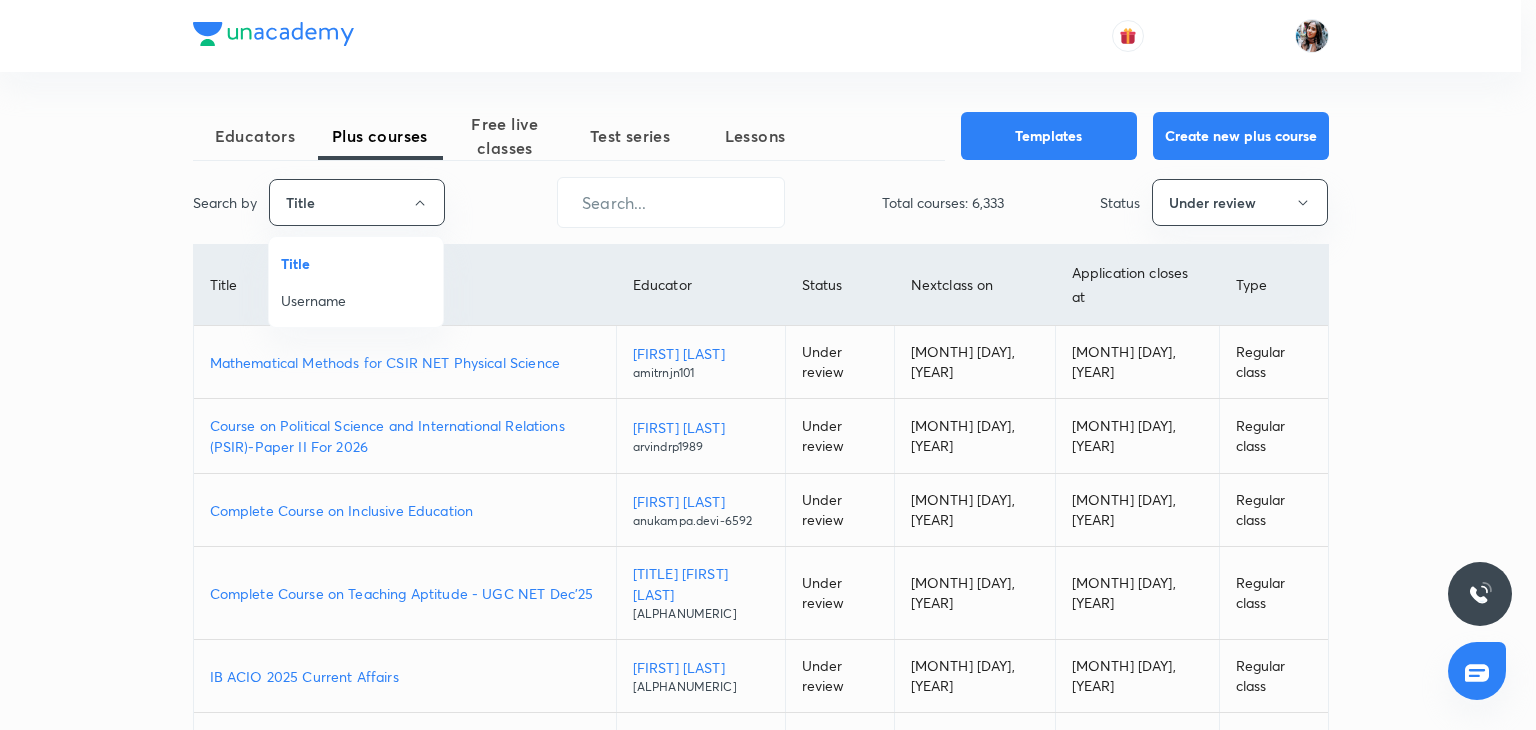 click on "Username" at bounding box center (356, 300) 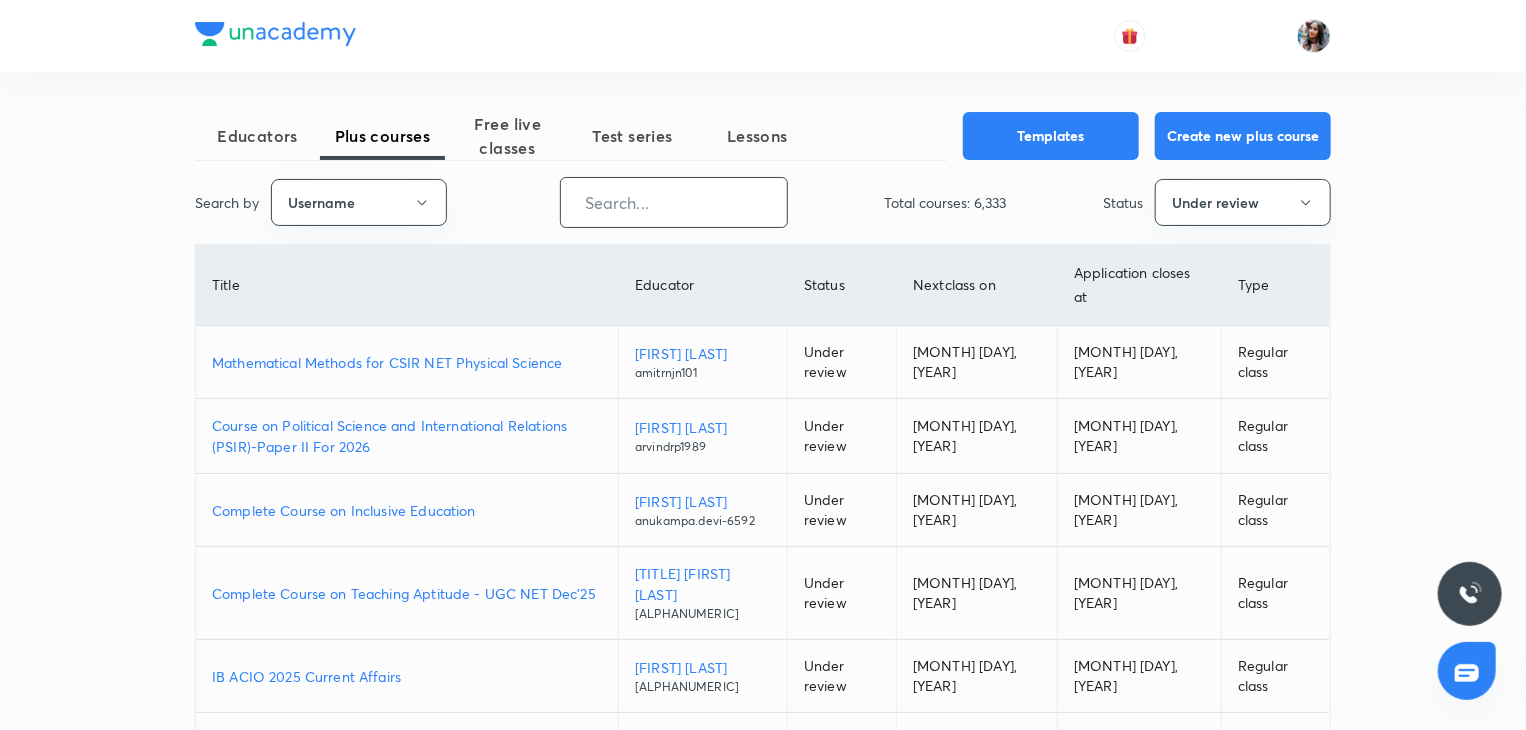 click at bounding box center (674, 202) 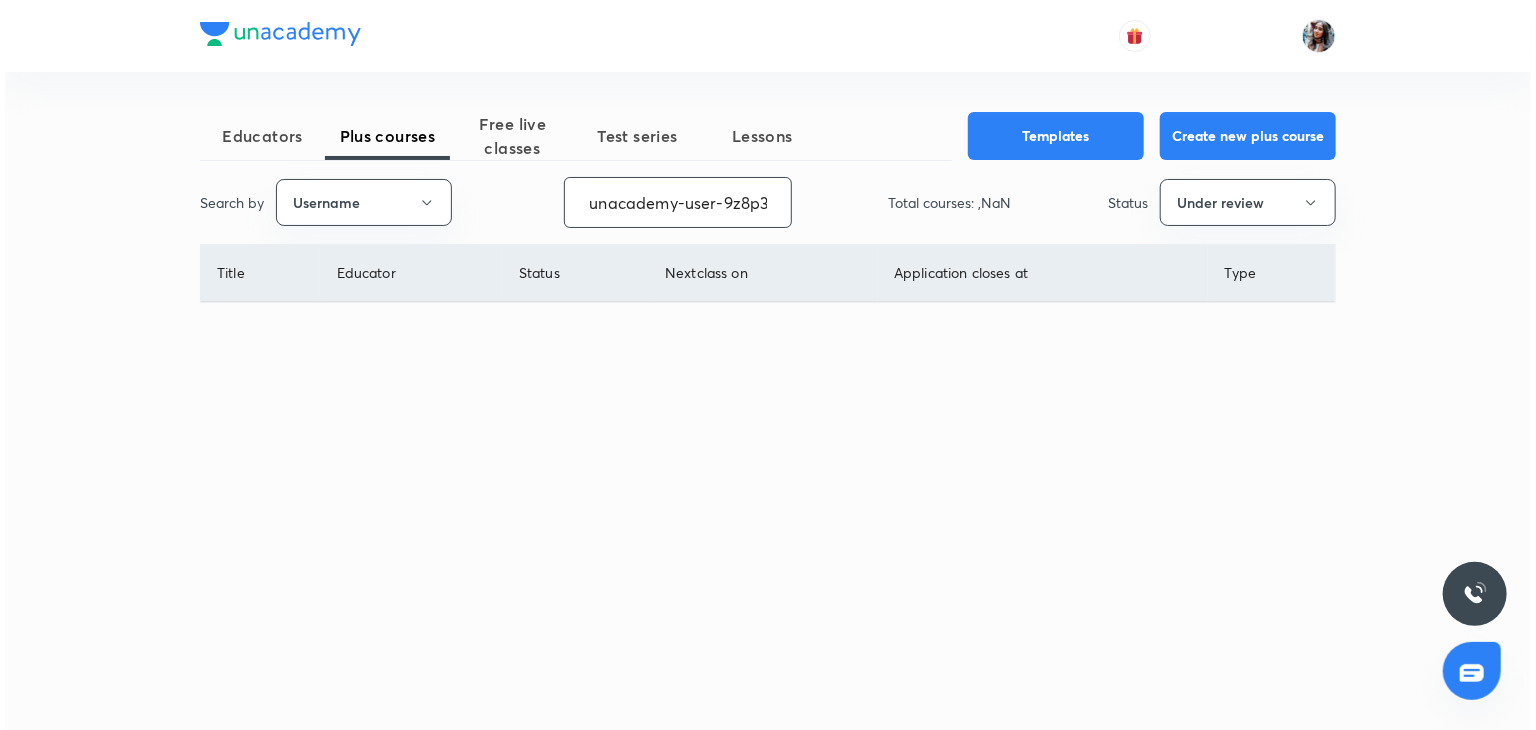 scroll, scrollTop: 0, scrollLeft: 58, axis: horizontal 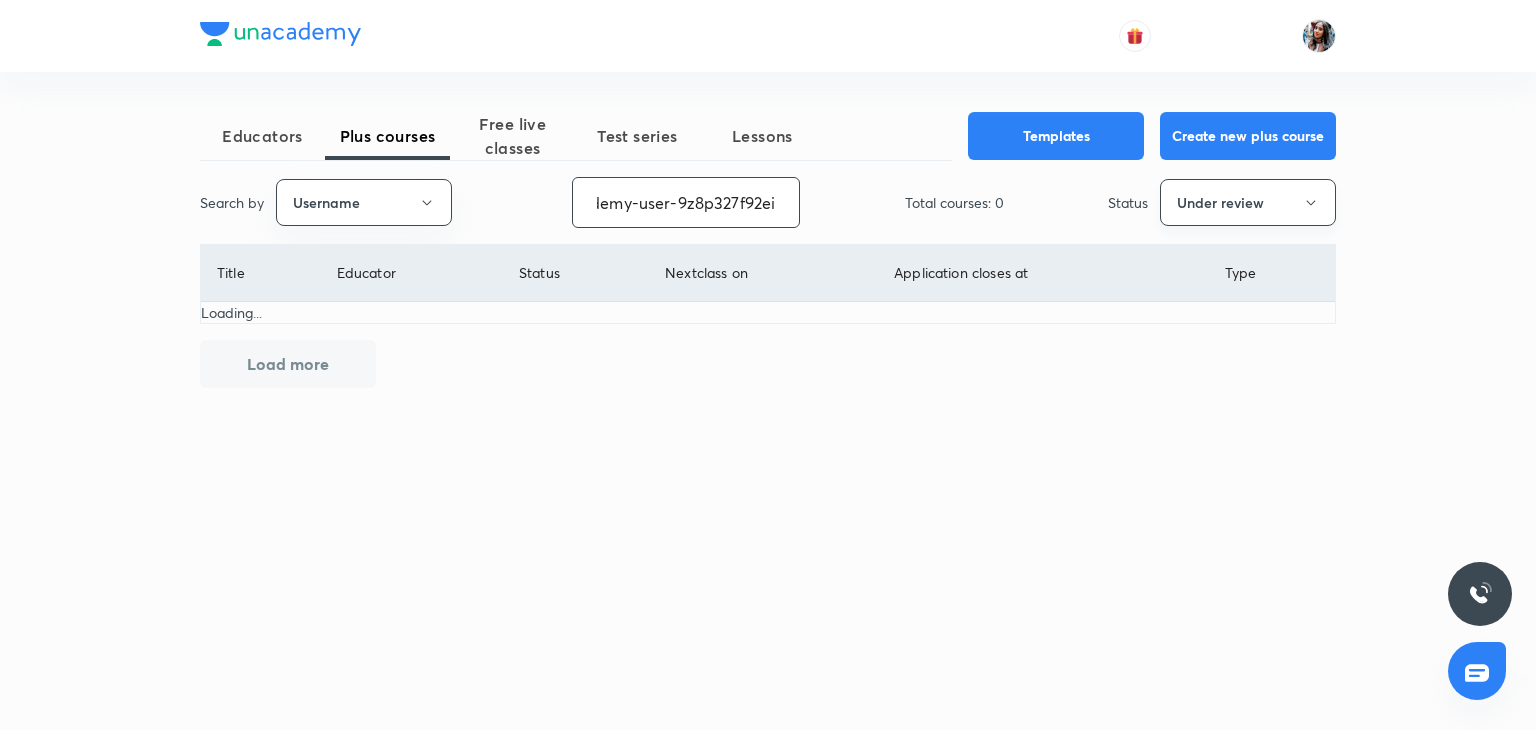 type on "unacademy-user-9z8p327f92ei" 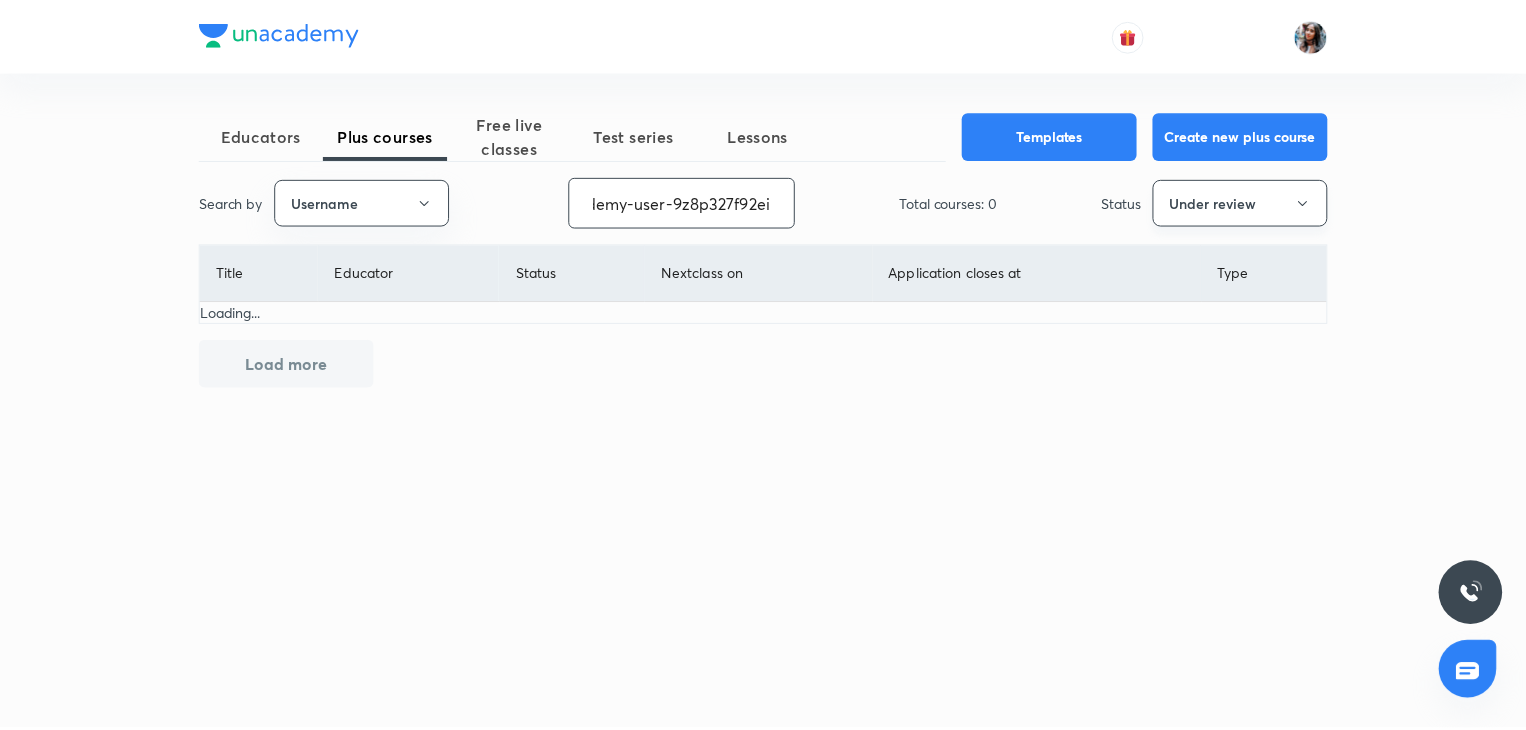 scroll, scrollTop: 0, scrollLeft: 0, axis: both 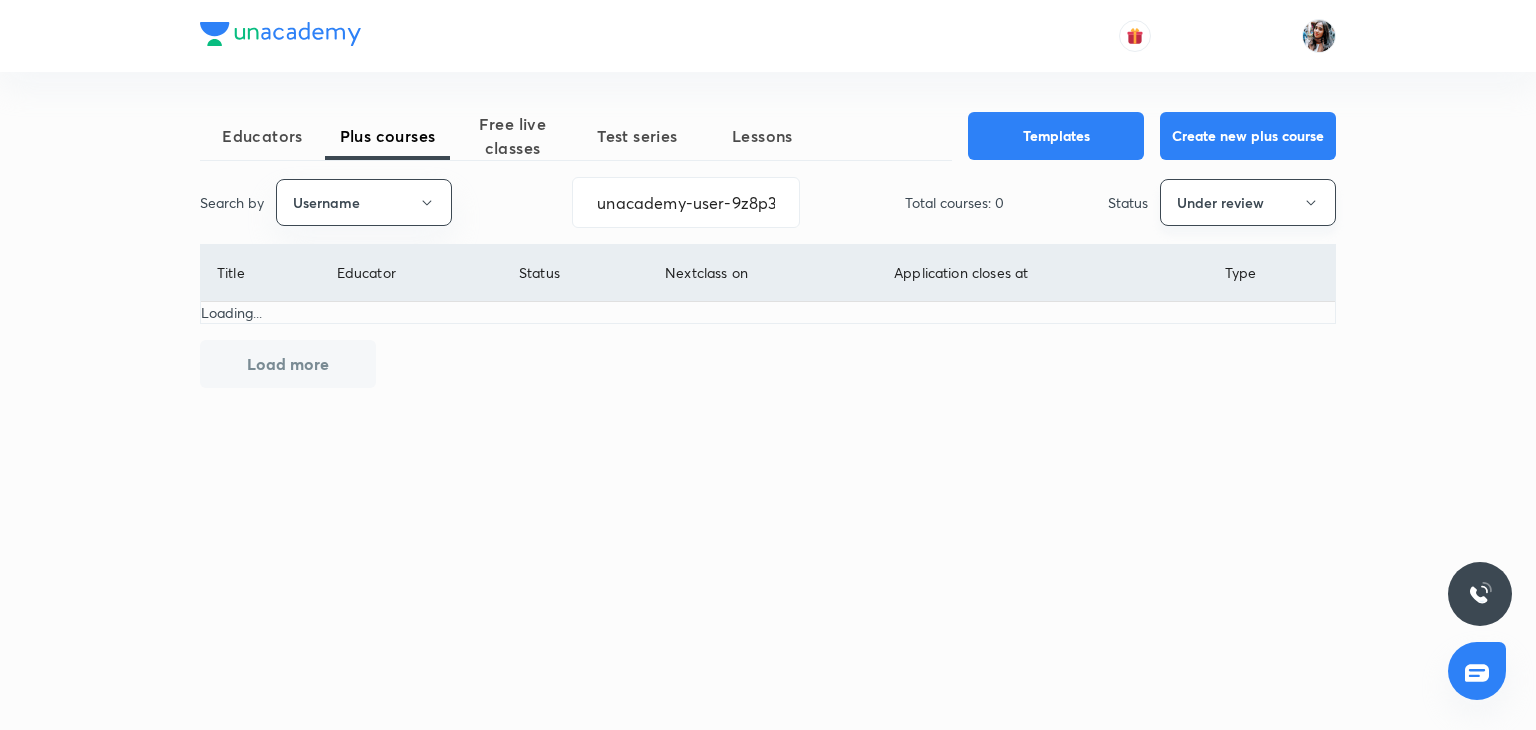 click on "Under review" at bounding box center (1248, 202) 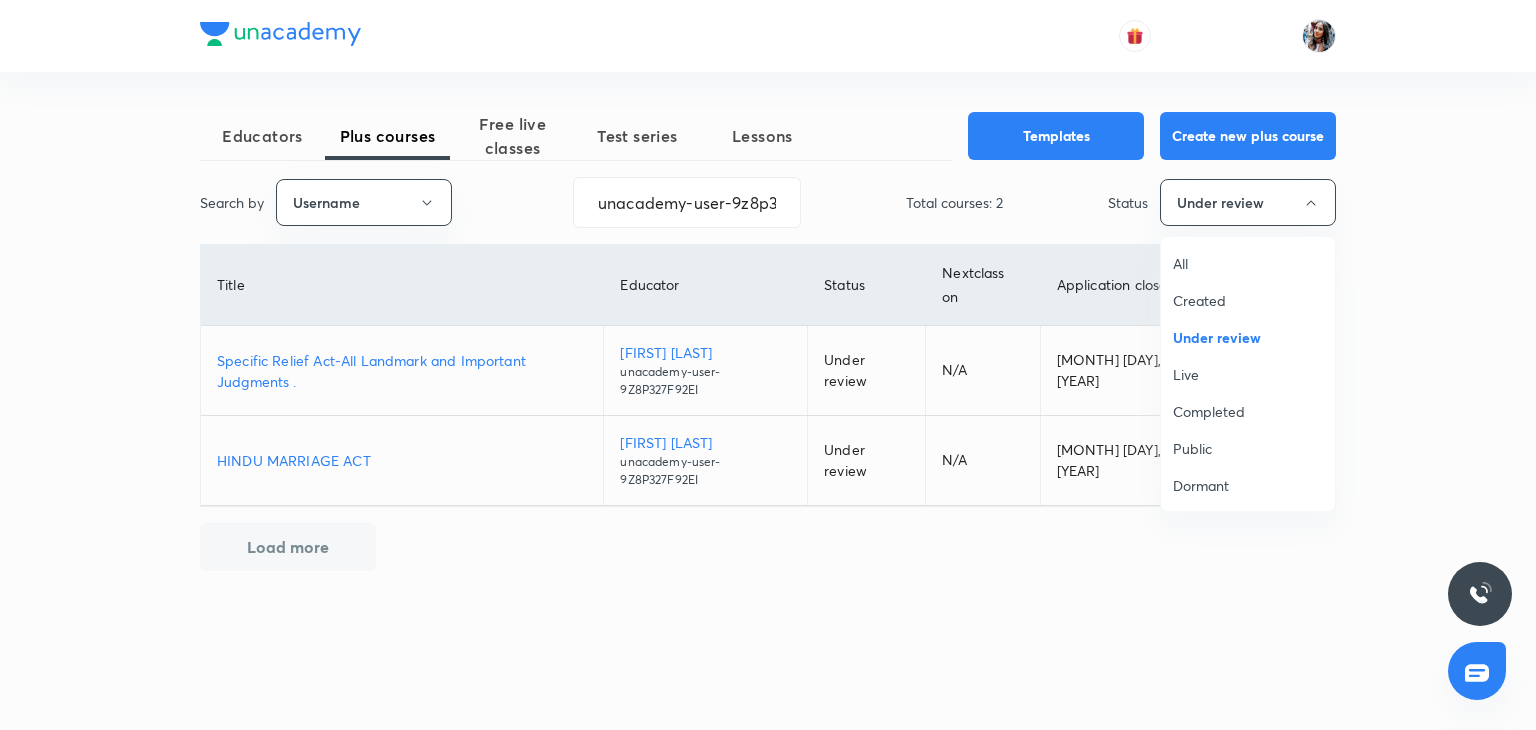 click on "All" at bounding box center (1248, 263) 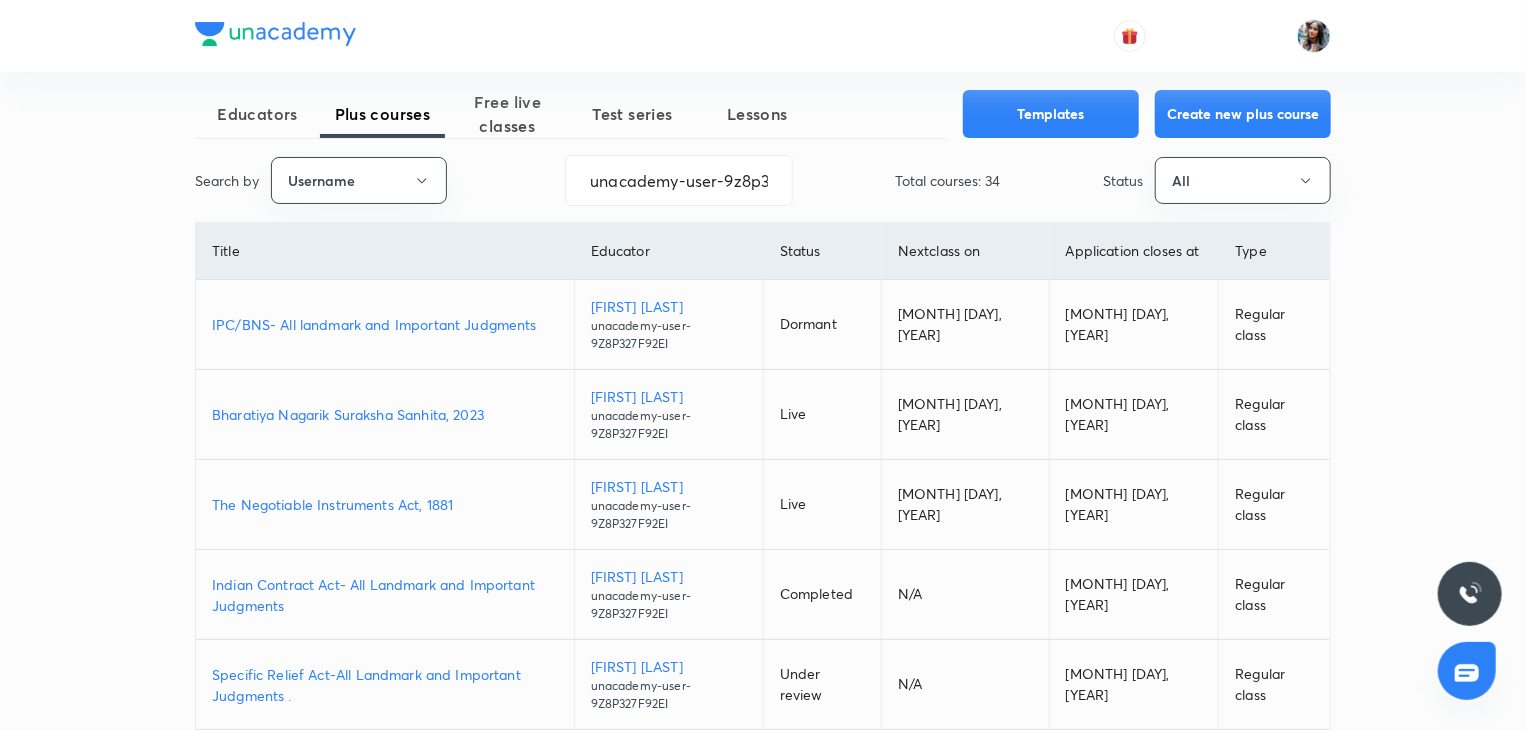scroll, scrollTop: 23, scrollLeft: 0, axis: vertical 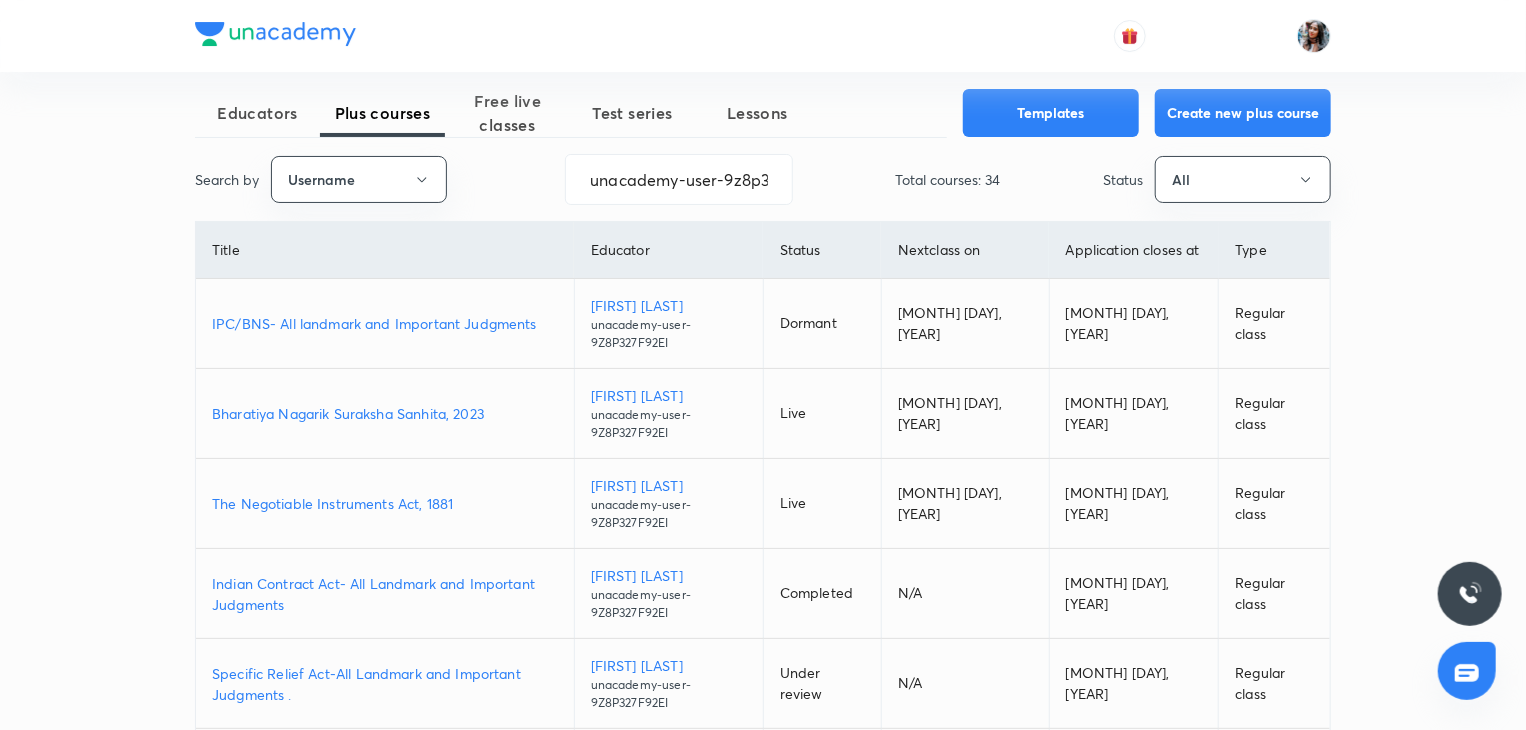 click on "Bharatiya Nagarik Suraksha Sanhita, 2023" at bounding box center (385, 413) 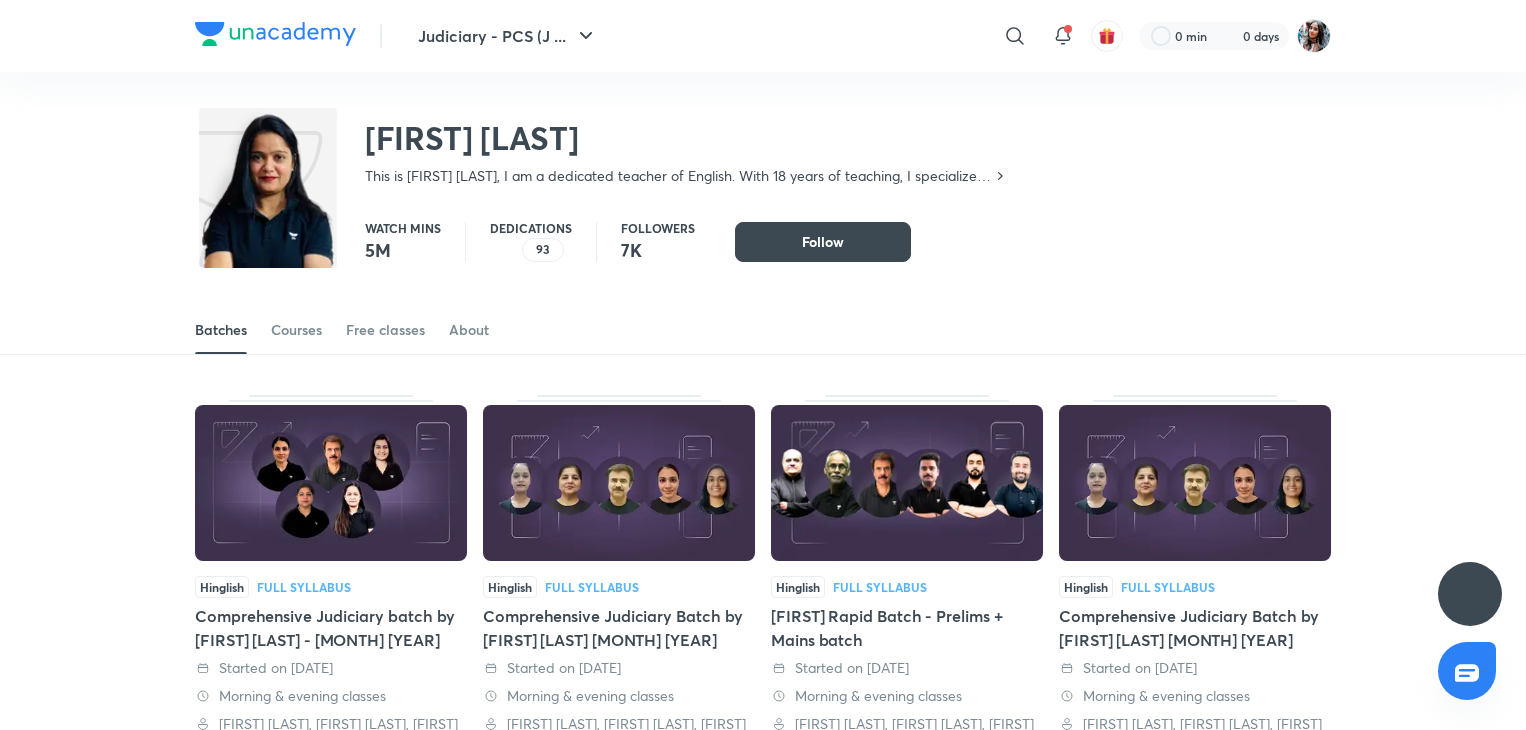 scroll, scrollTop: 0, scrollLeft: 0, axis: both 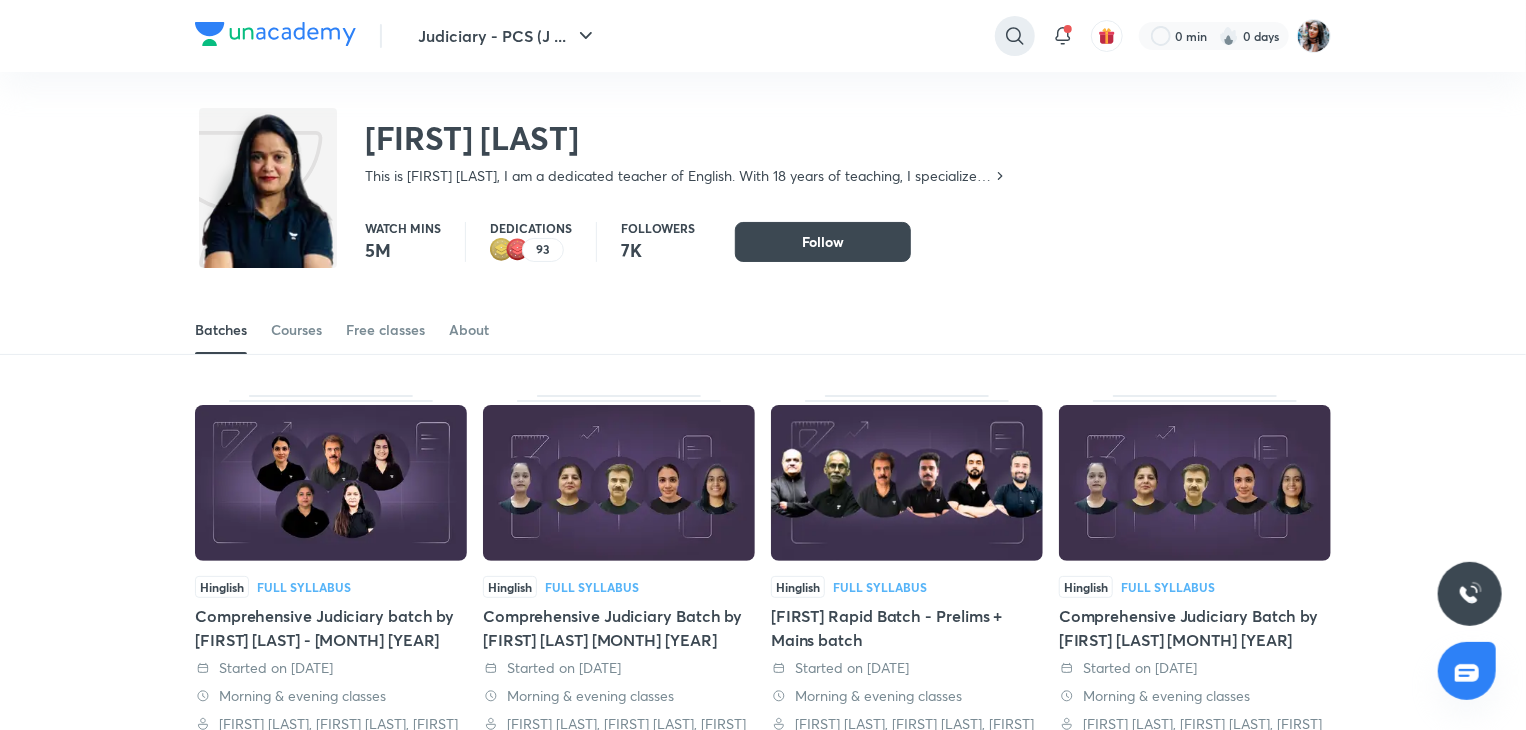 click 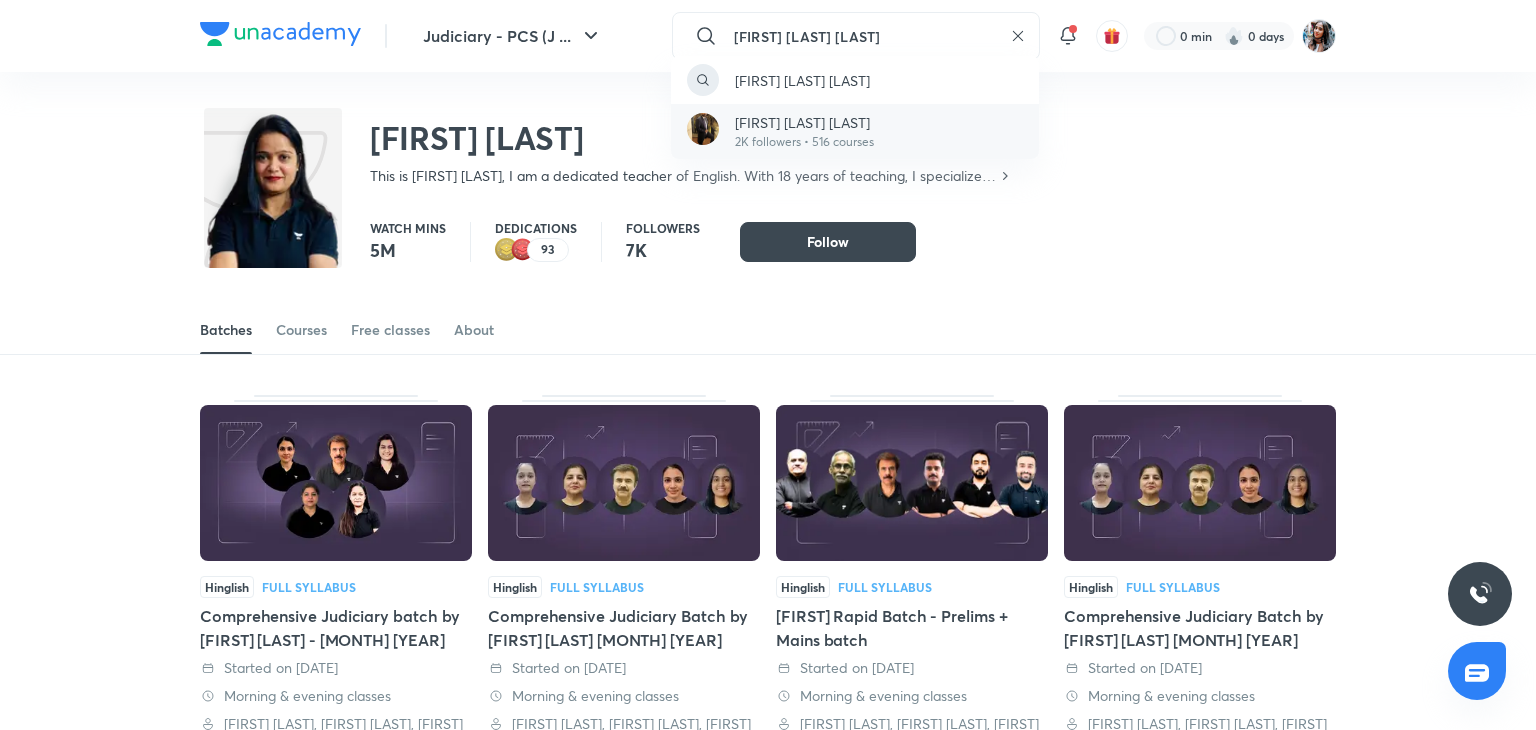 type on "[FIRST] [LAST] [LAST]" 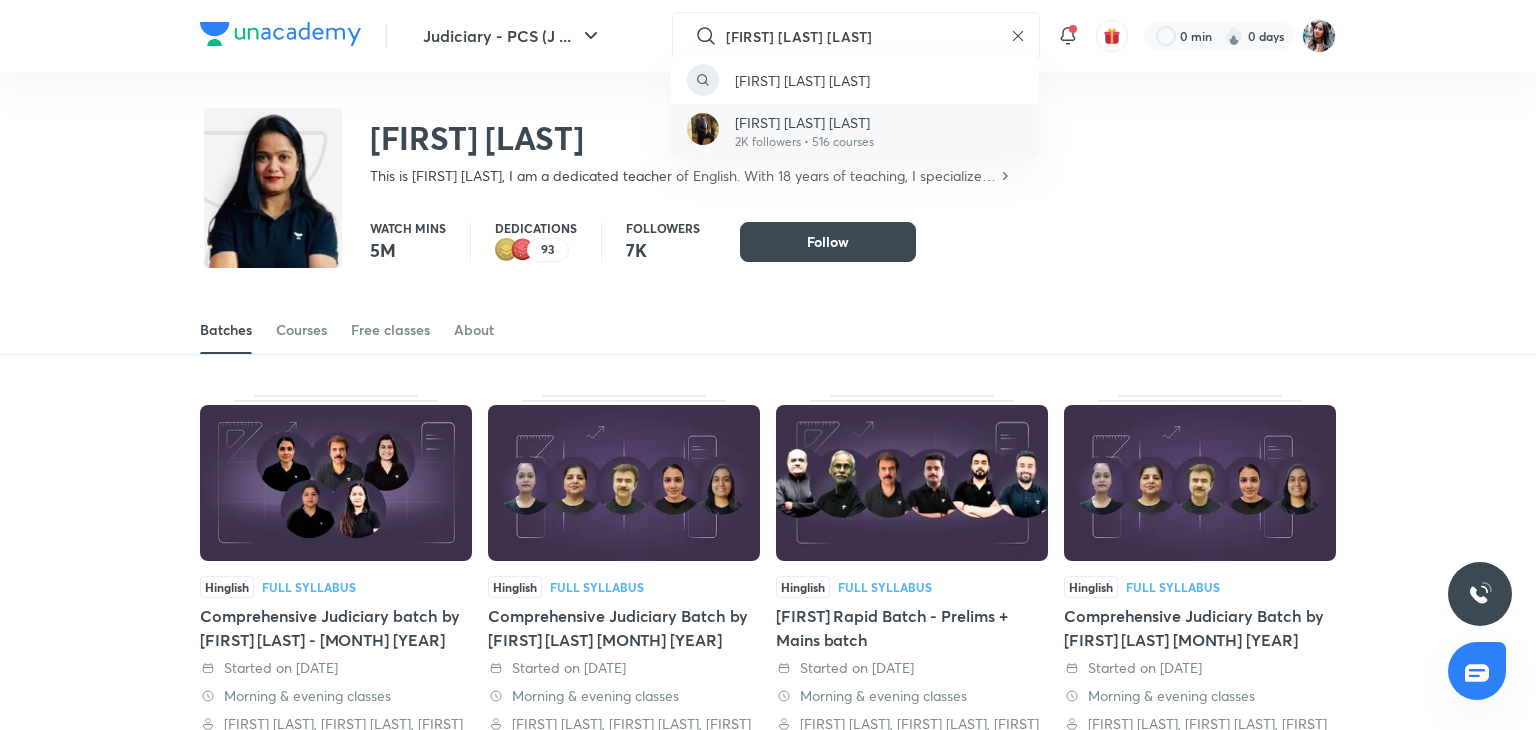 click on "[FIRST] [LAST] [LAST]" at bounding box center [804, 122] 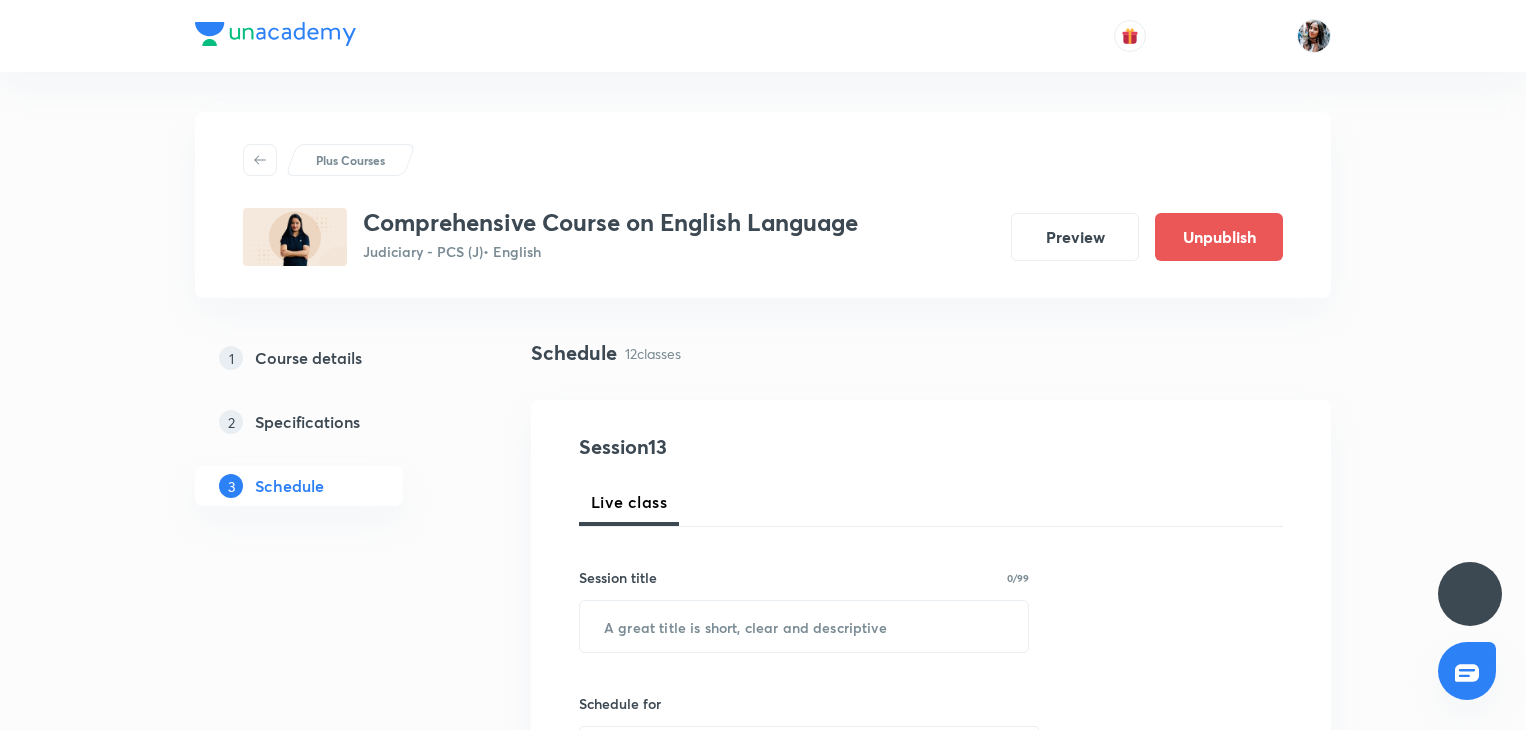 scroll, scrollTop: 1564, scrollLeft: 0, axis: vertical 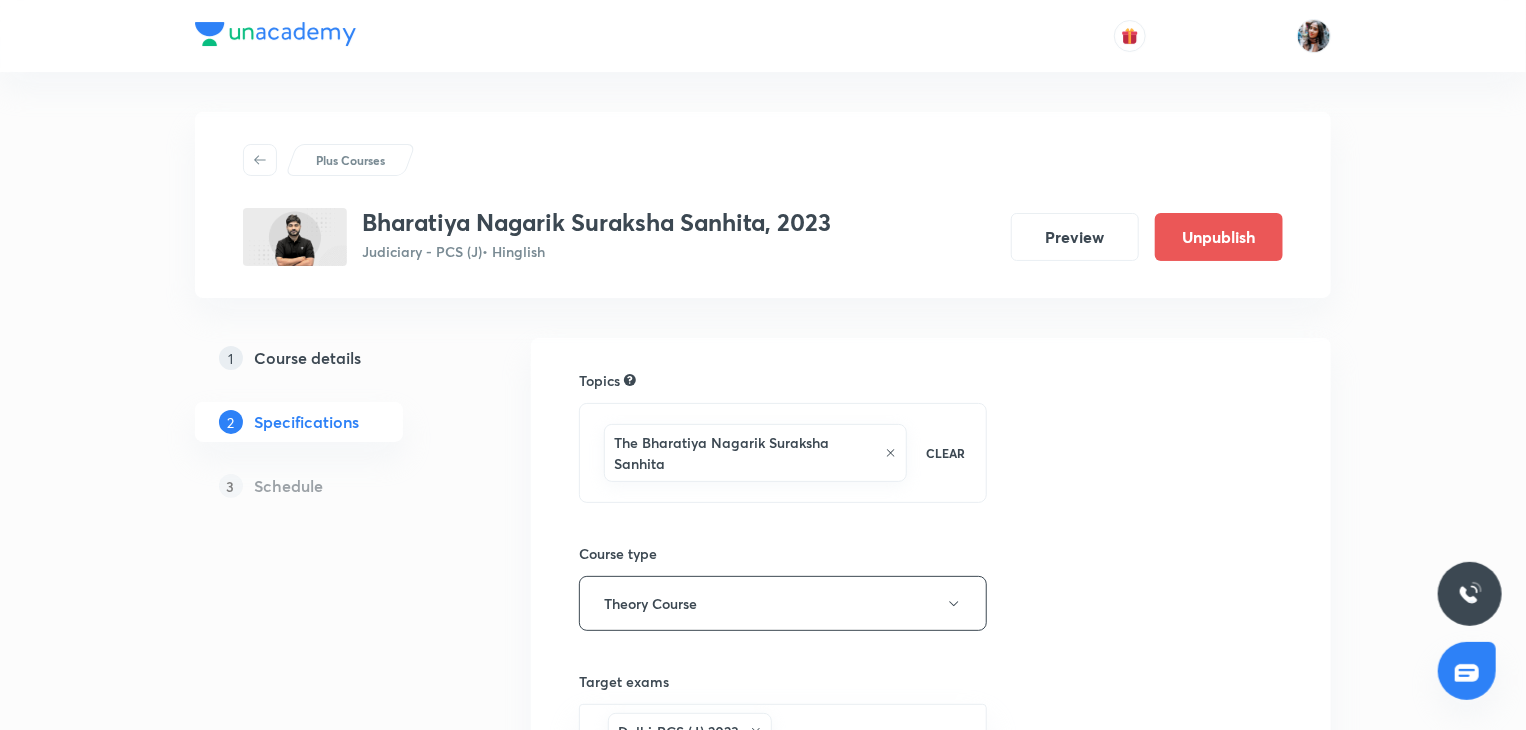 click on "Course details" at bounding box center (308, 358) 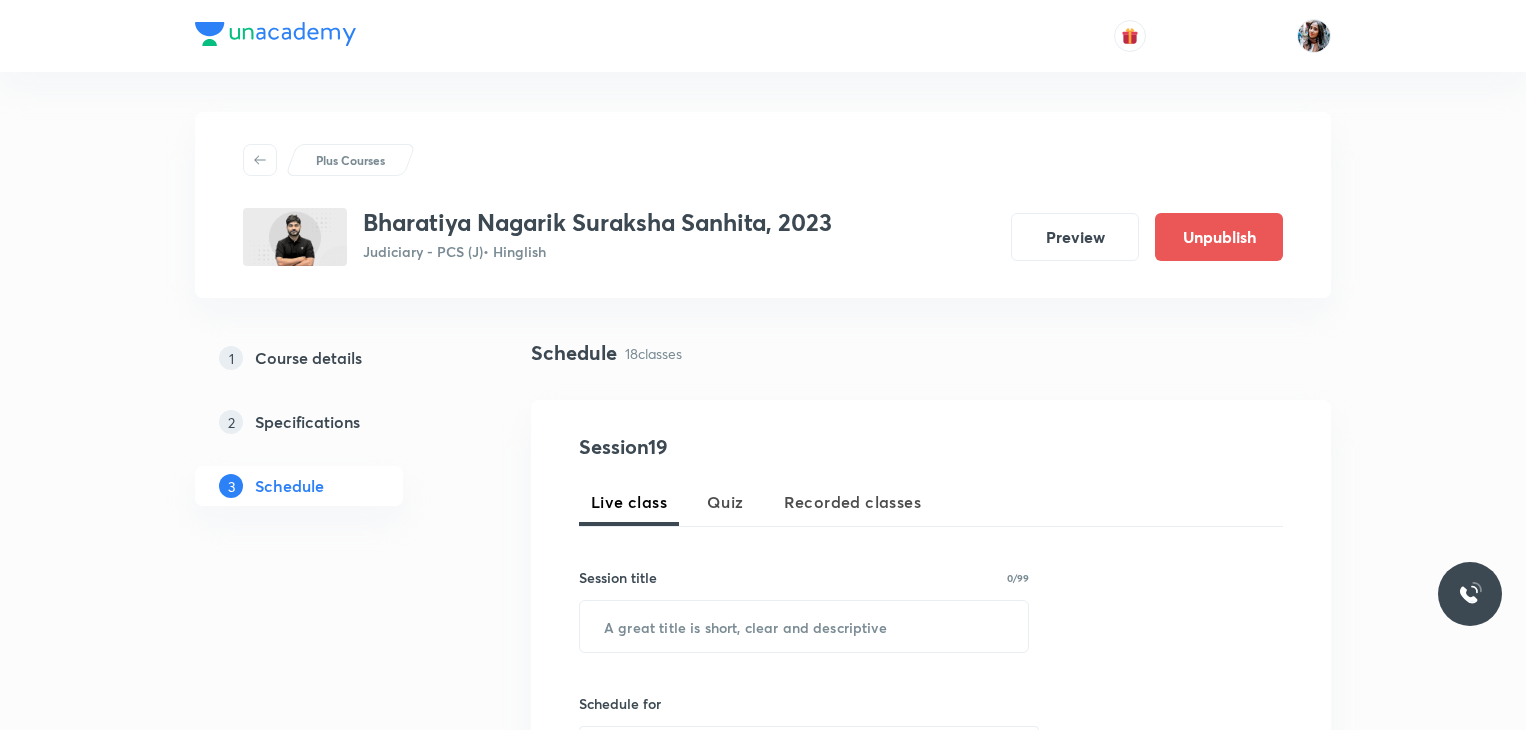 scroll, scrollTop: 0, scrollLeft: 0, axis: both 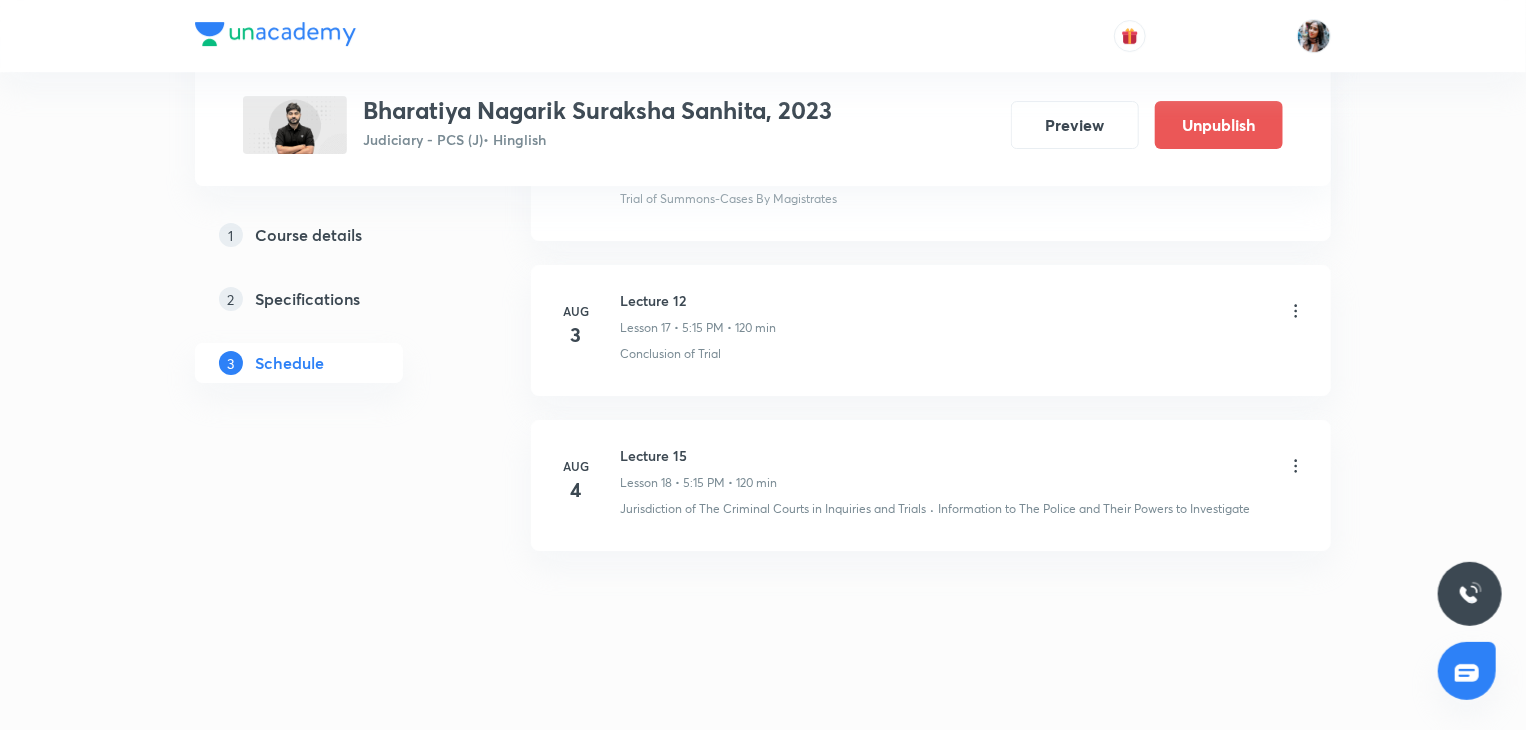 click on "Lecture 15" at bounding box center [698, 455] 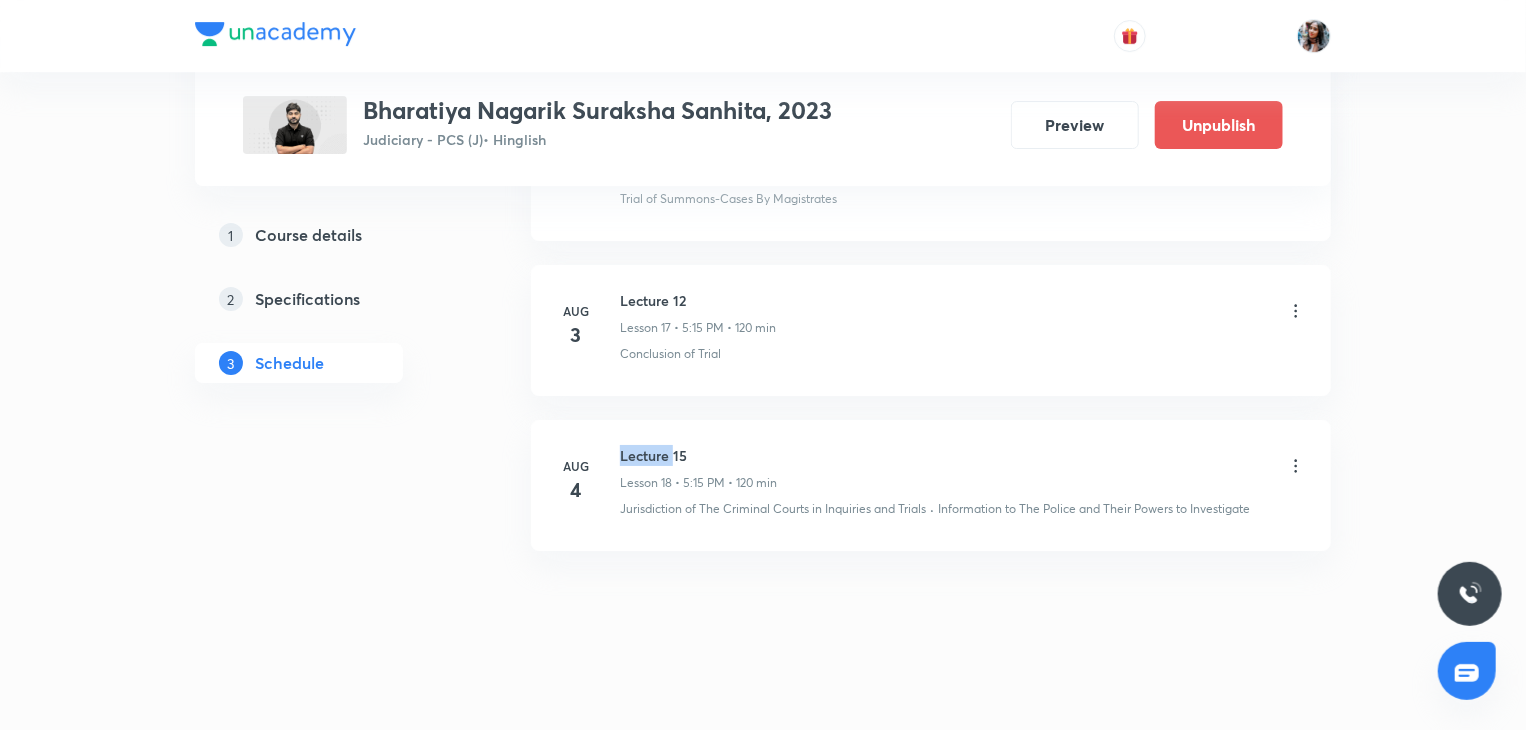 click on "Lecture 15" at bounding box center (698, 455) 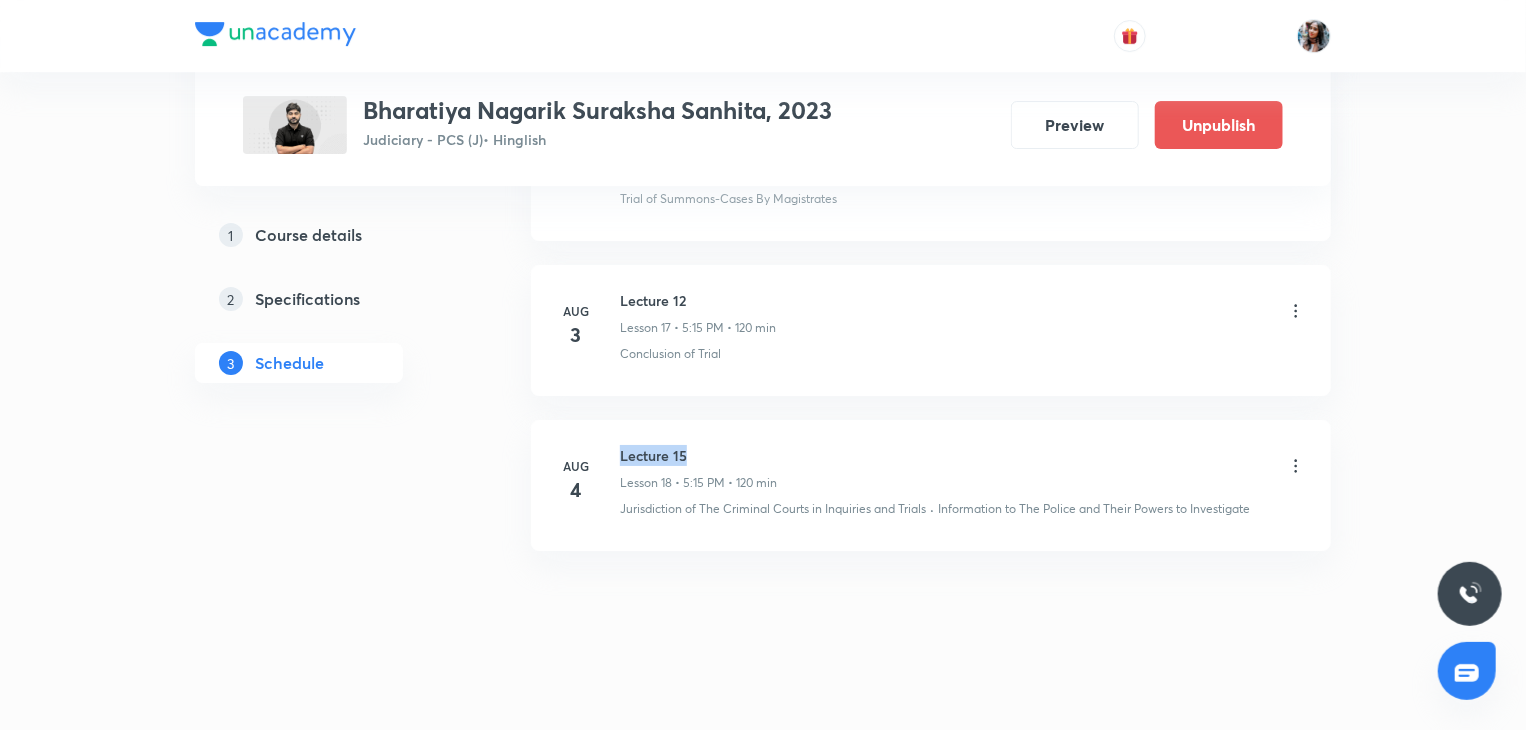 copy on "Lecture 15" 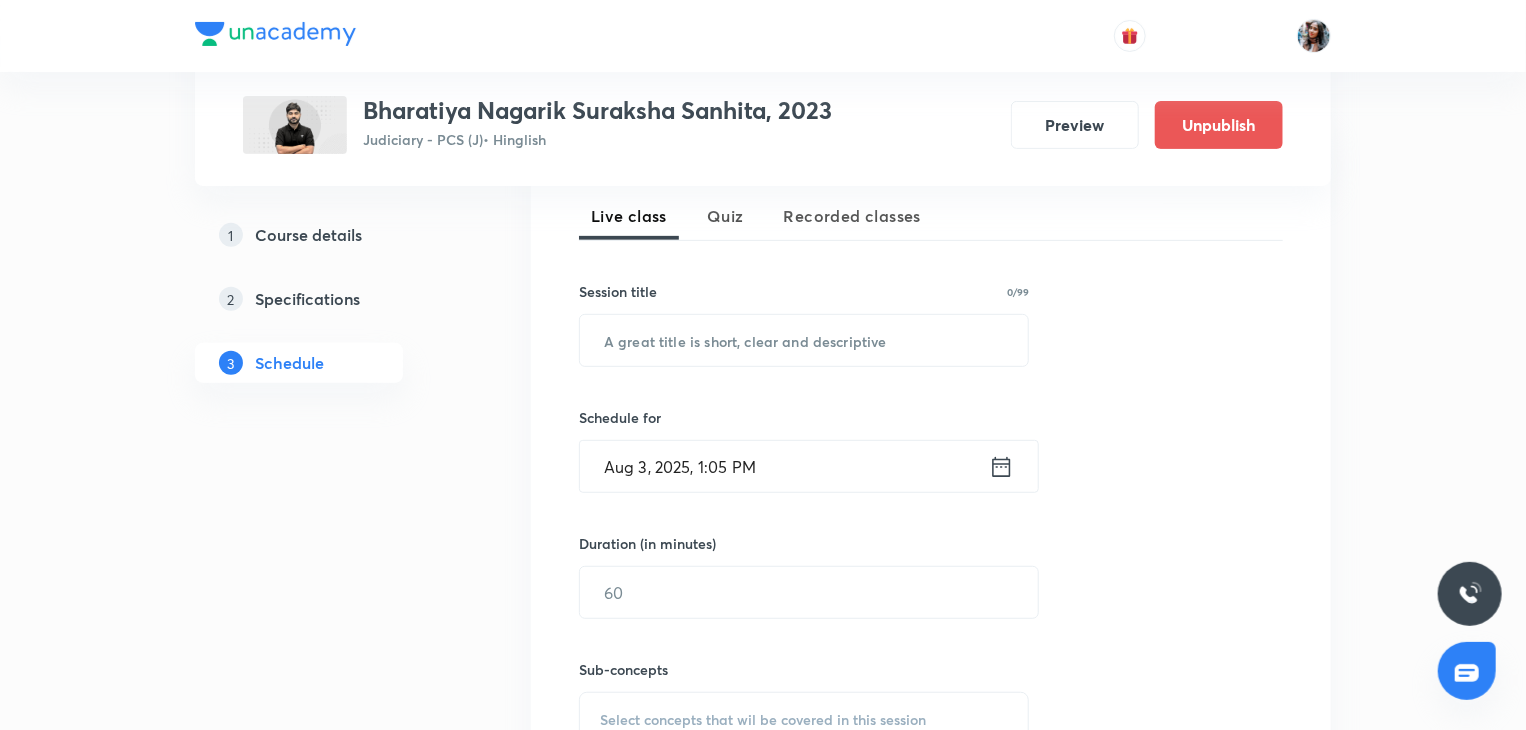 scroll, scrollTop: 287, scrollLeft: 0, axis: vertical 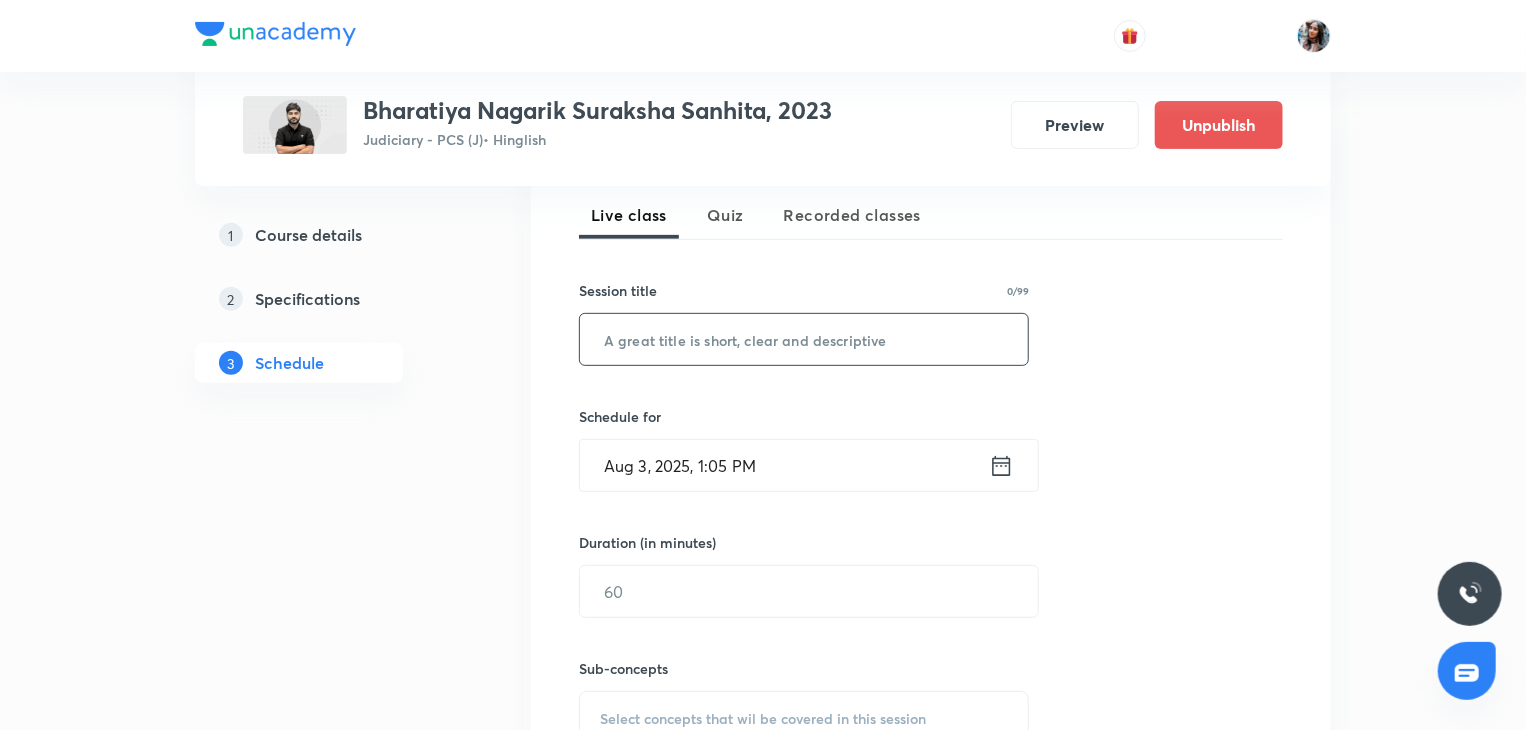 paste on "Lecture 15" 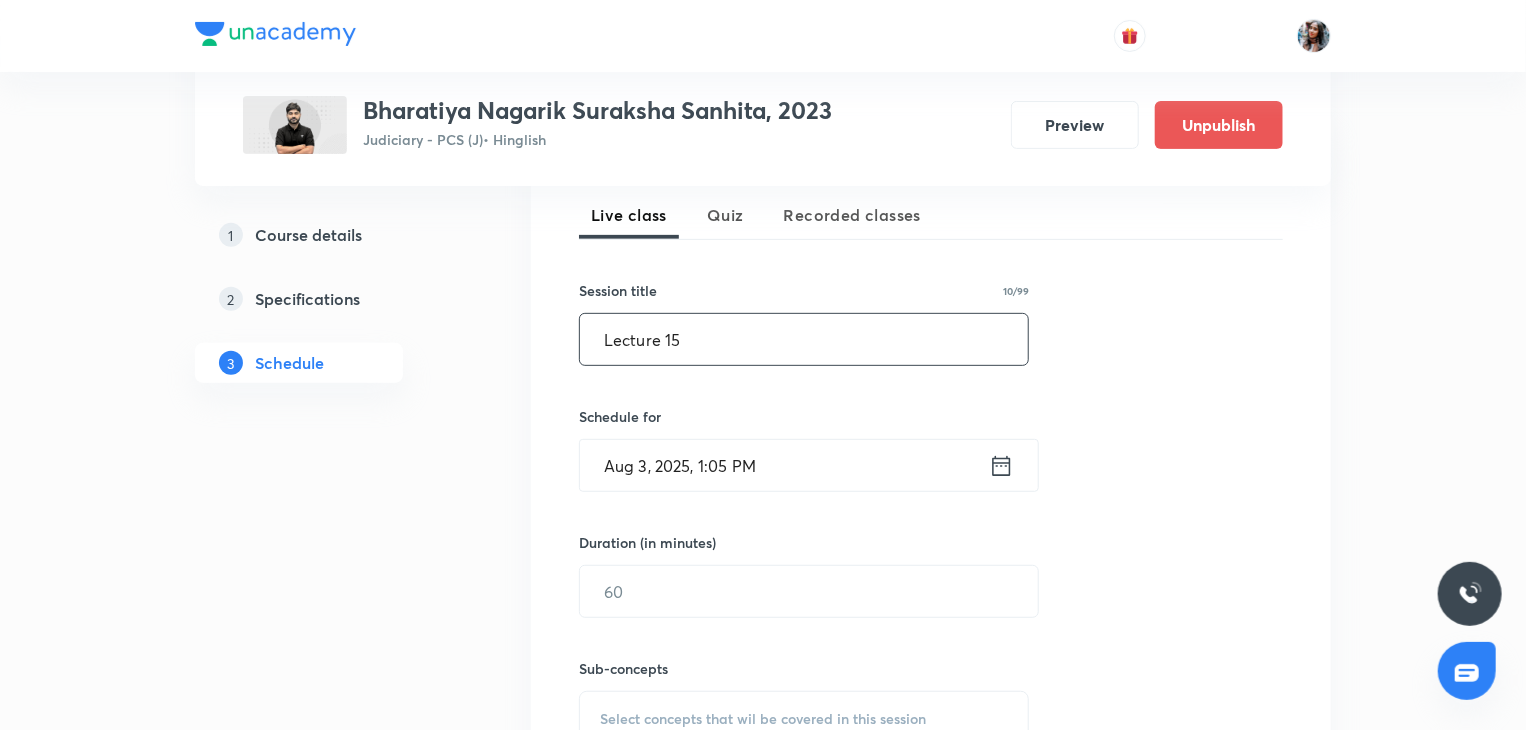 type on "Lecture 15" 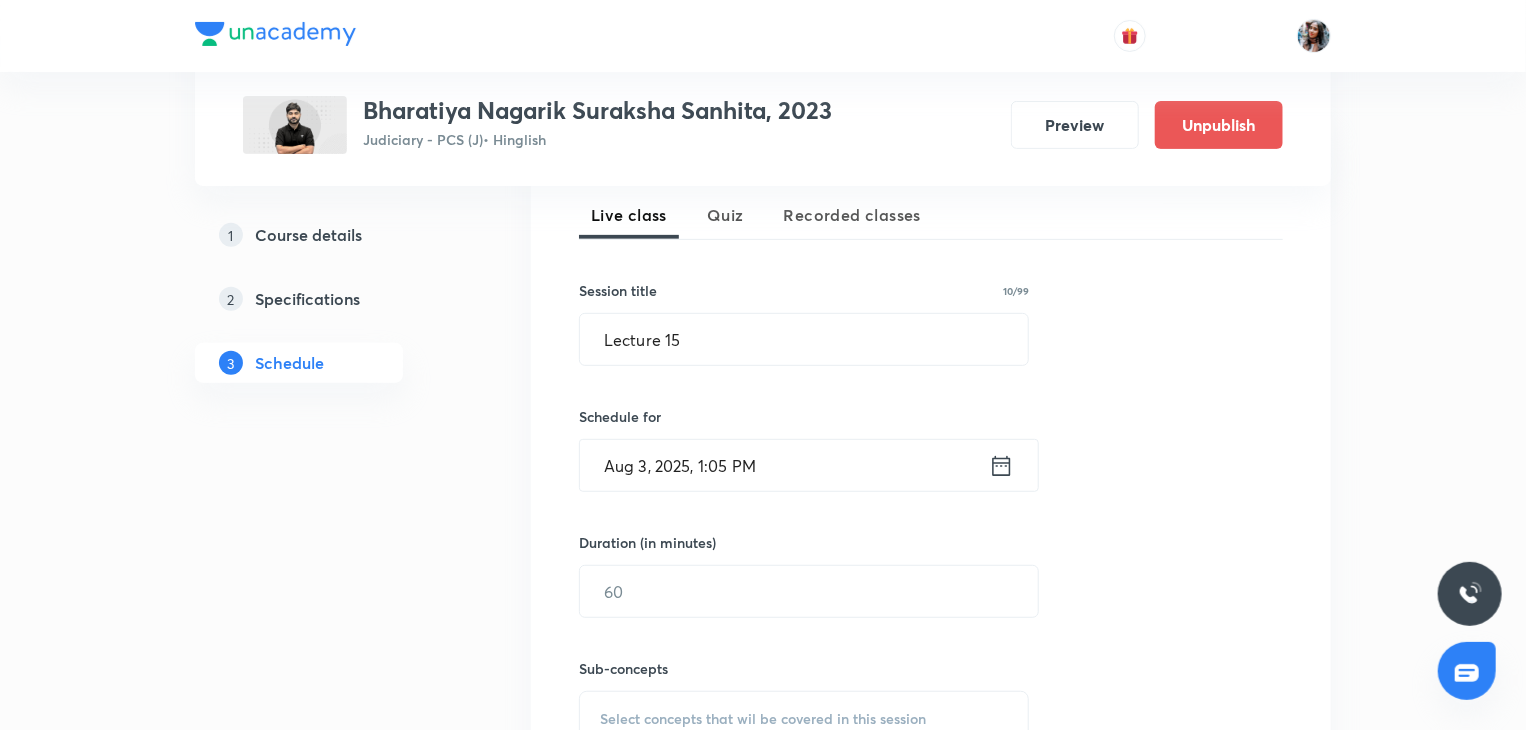 click on "Aug 3, 2025, 1:05 PM" at bounding box center (784, 465) 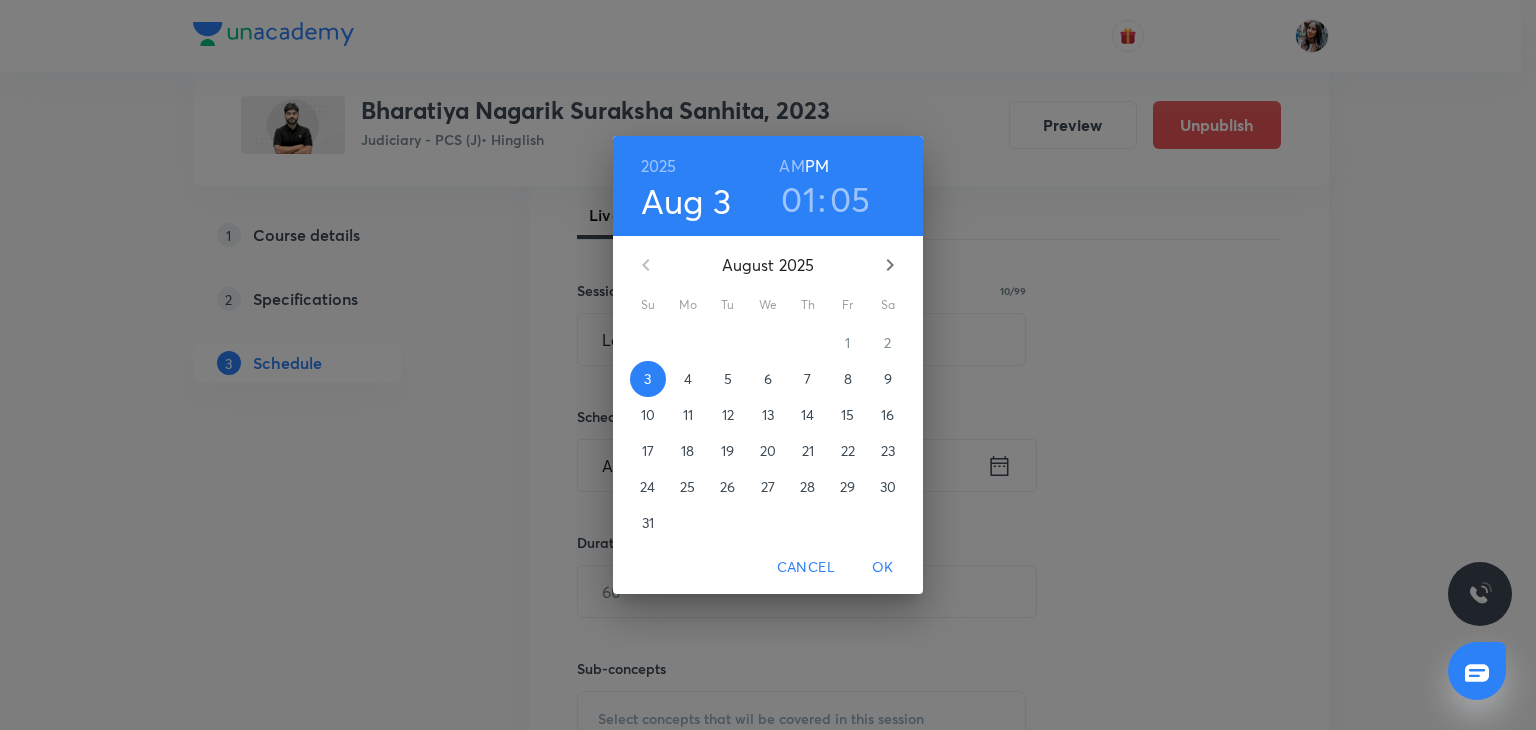 click on "4" at bounding box center [688, 379] 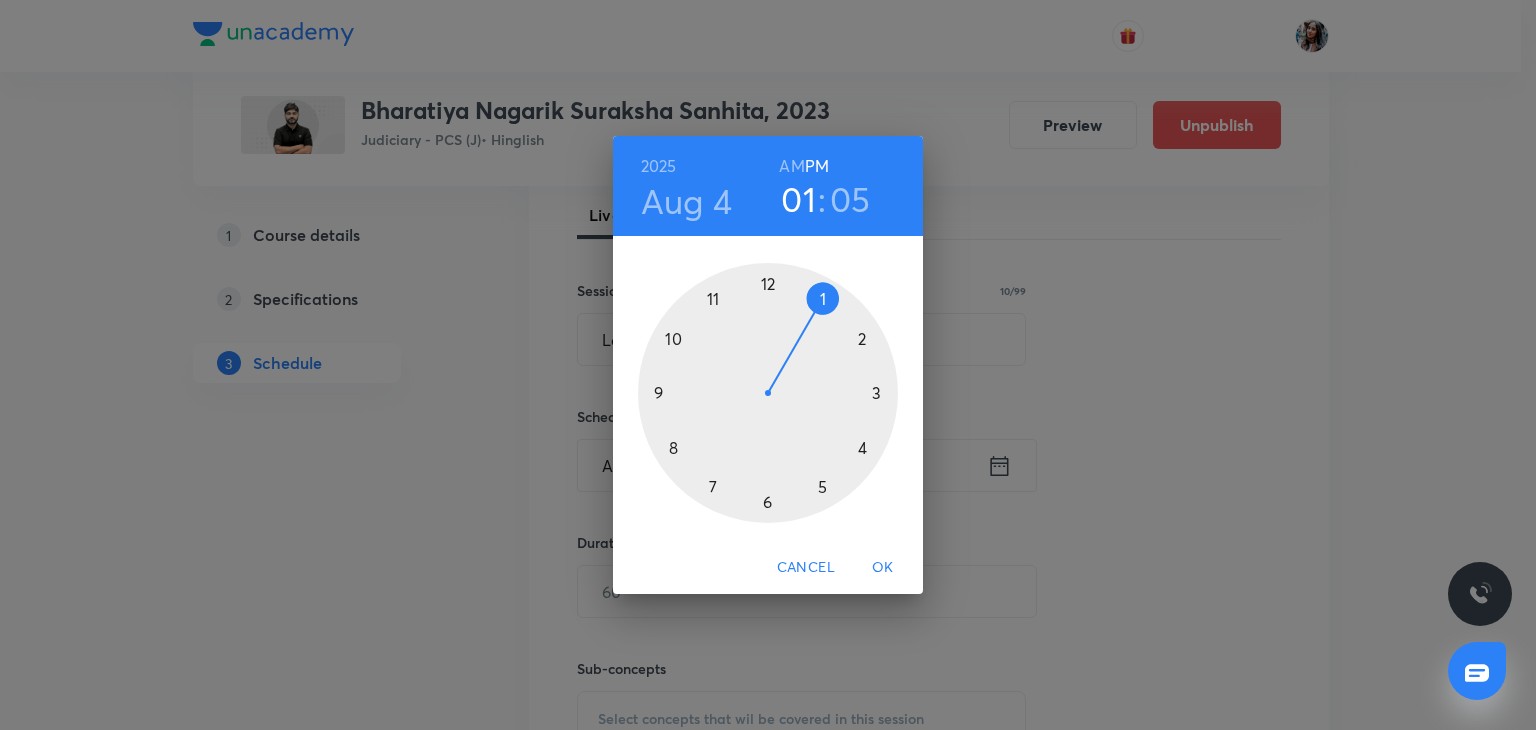 click on "AM" at bounding box center [791, 166] 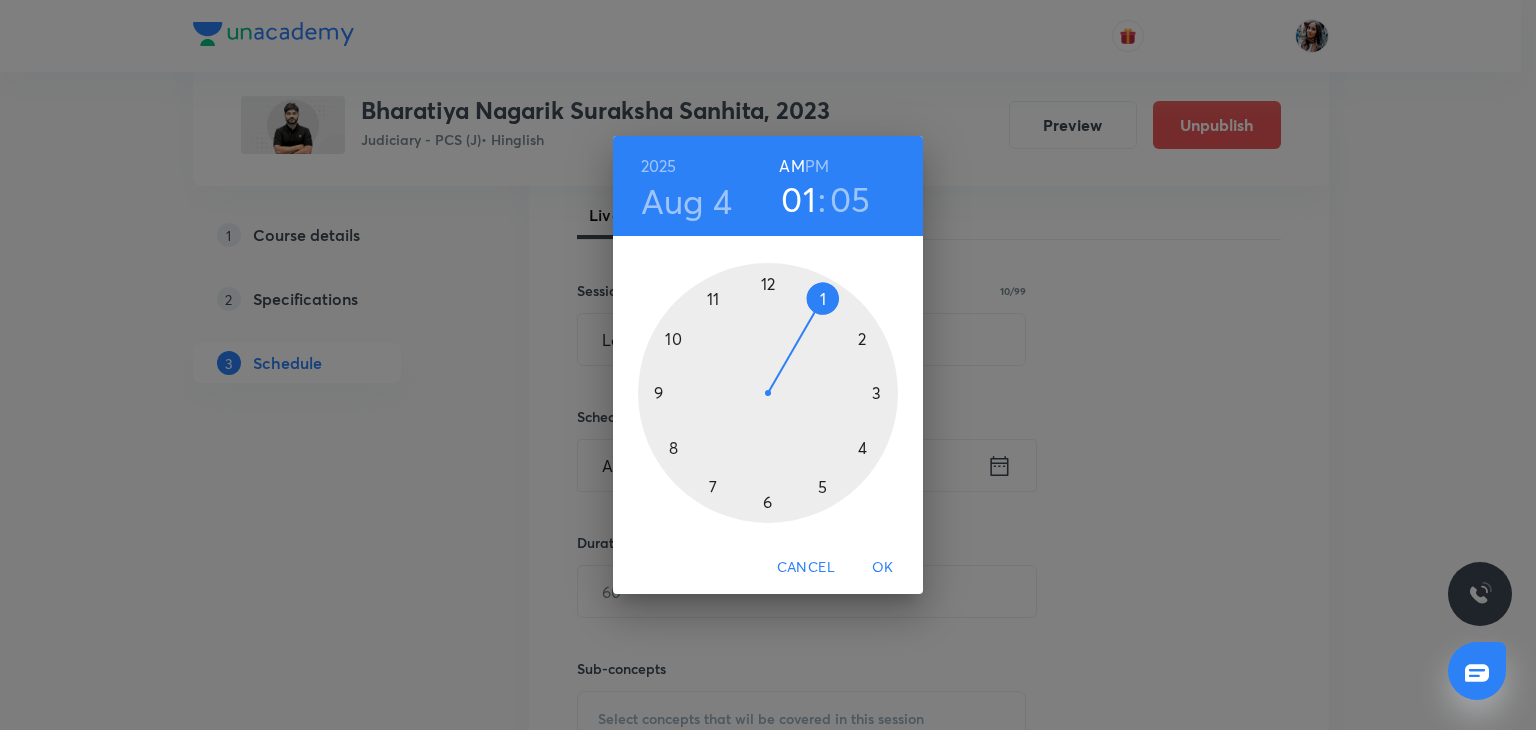 click at bounding box center [768, 393] 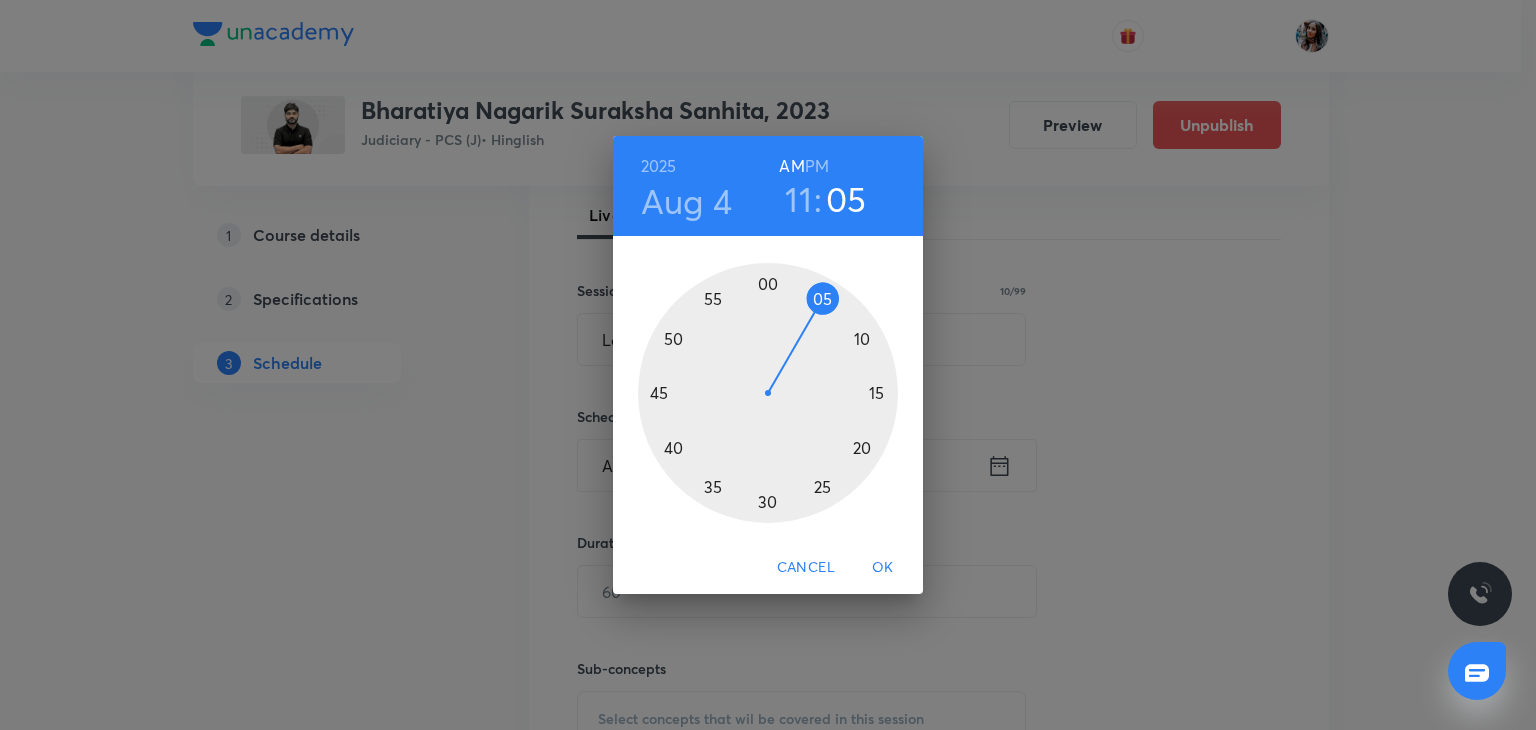 click at bounding box center (768, 393) 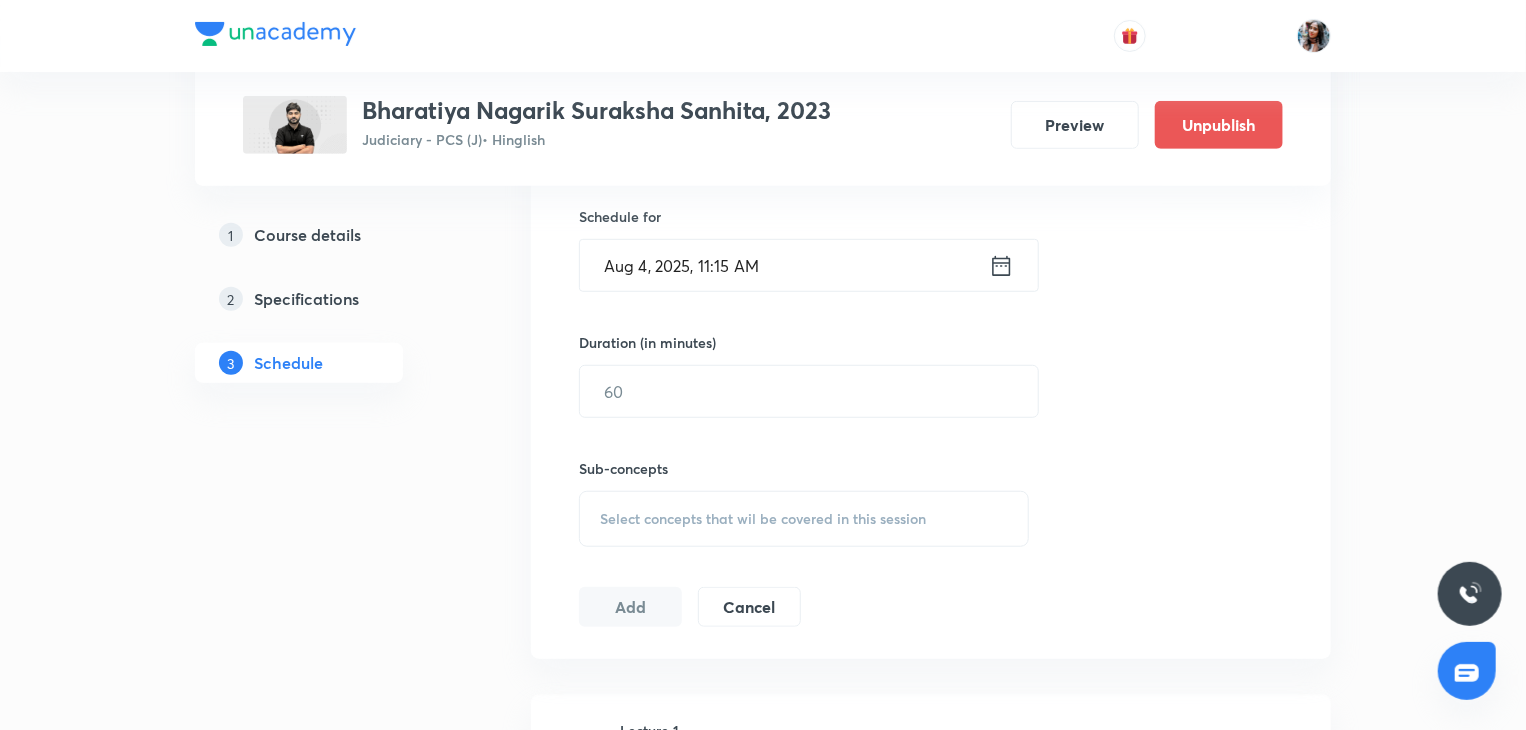 scroll, scrollTop: 488, scrollLeft: 0, axis: vertical 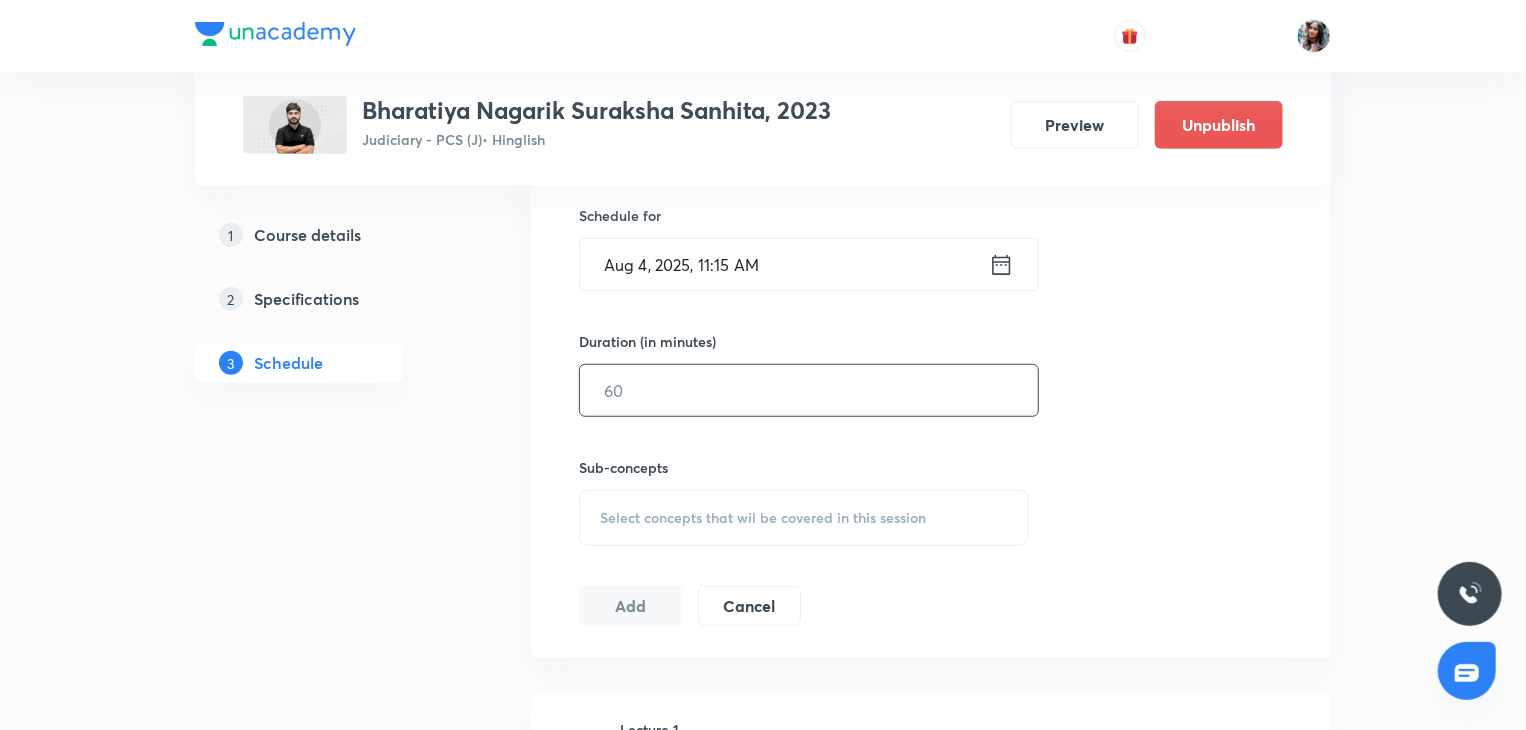 click at bounding box center (809, 390) 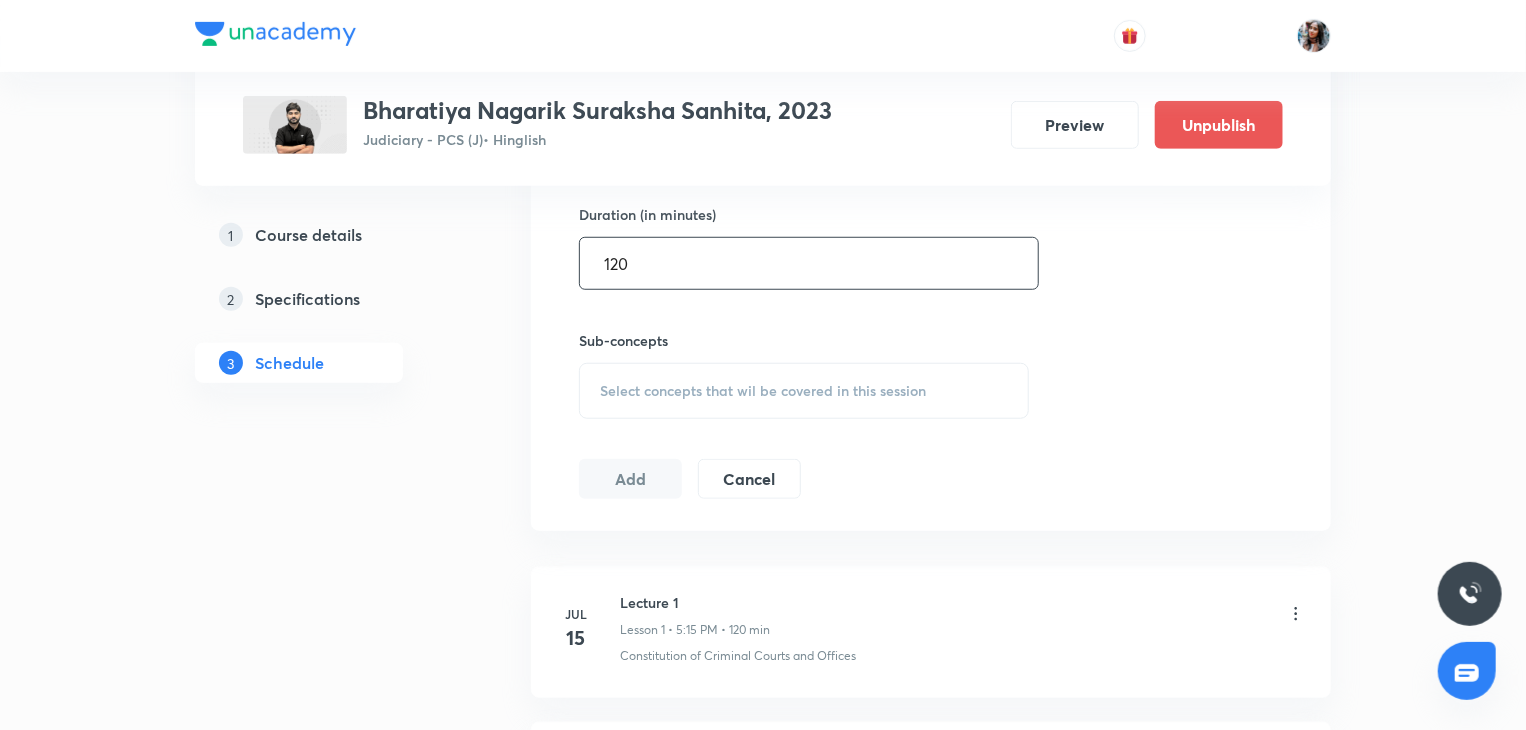scroll, scrollTop: 619, scrollLeft: 0, axis: vertical 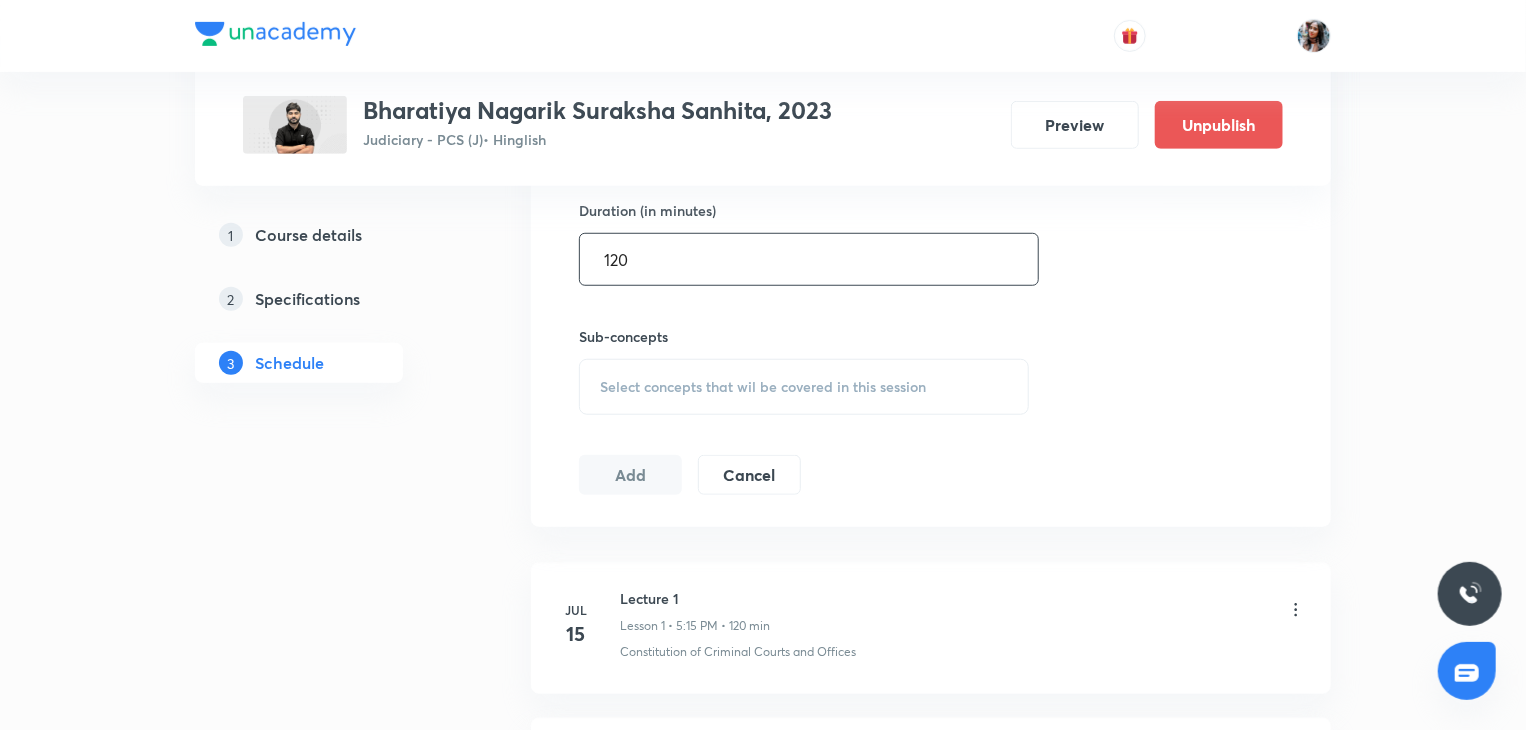 type on "120" 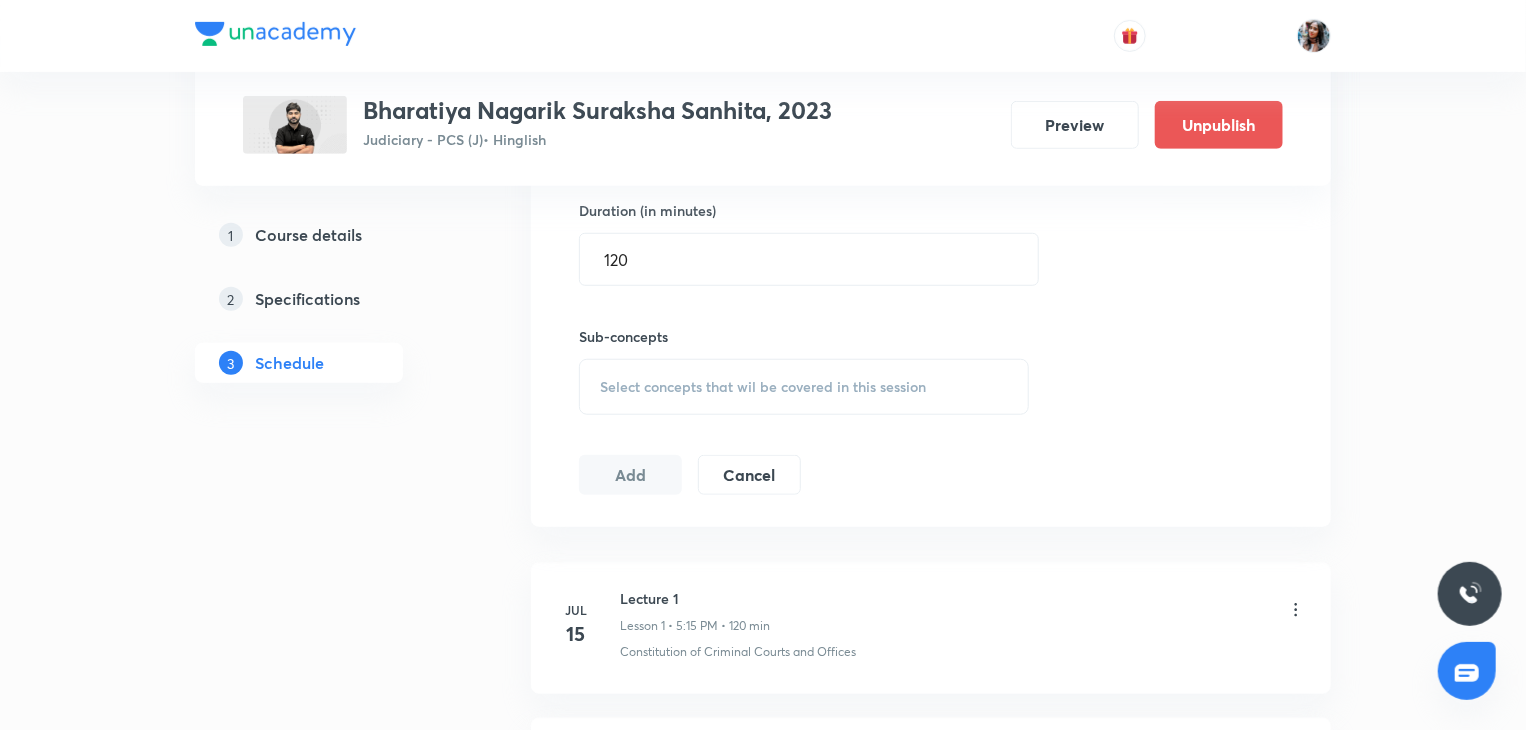 click on "Select concepts that wil be covered in this session" at bounding box center [804, 387] 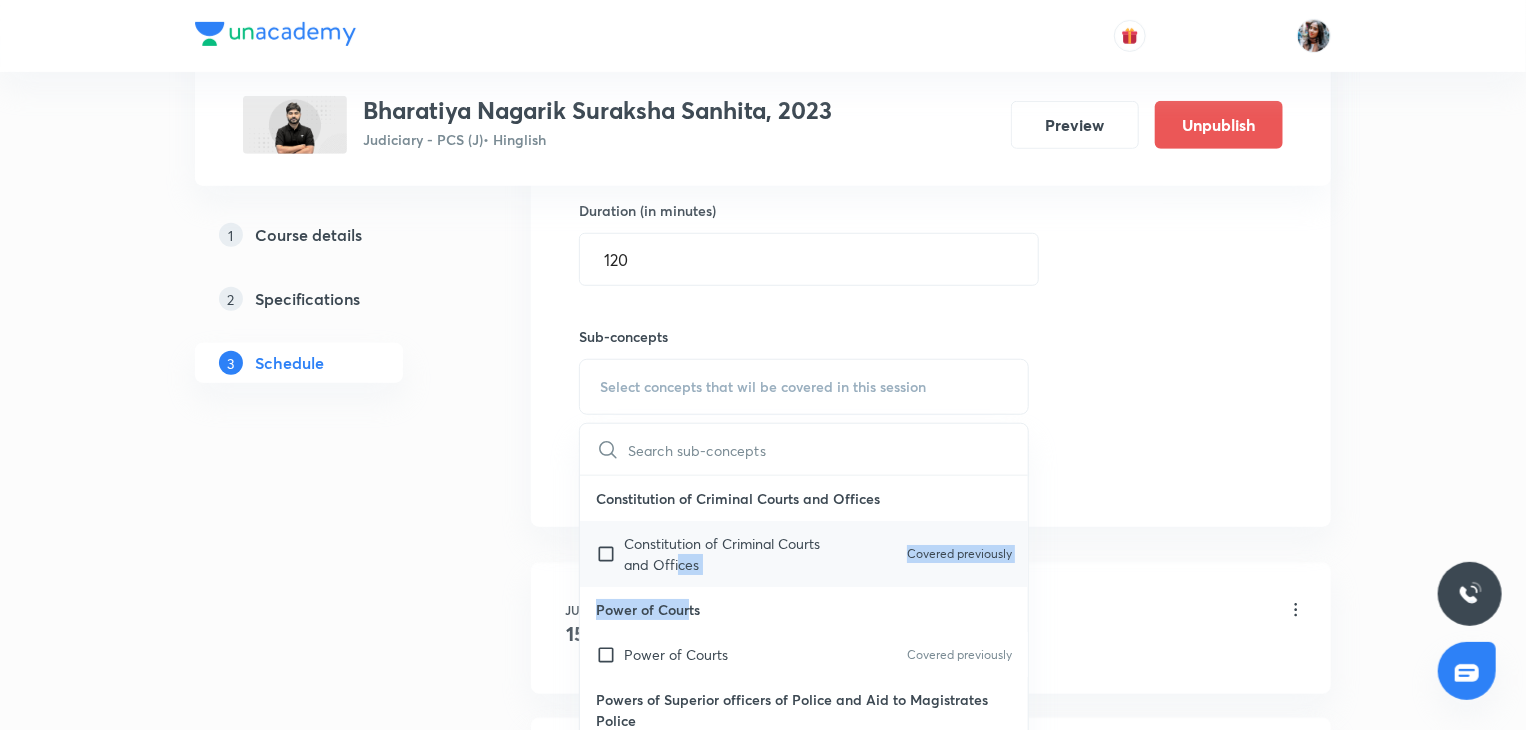 drag, startPoint x: 689, startPoint y: 586, endPoint x: 680, endPoint y: 570, distance: 18.35756 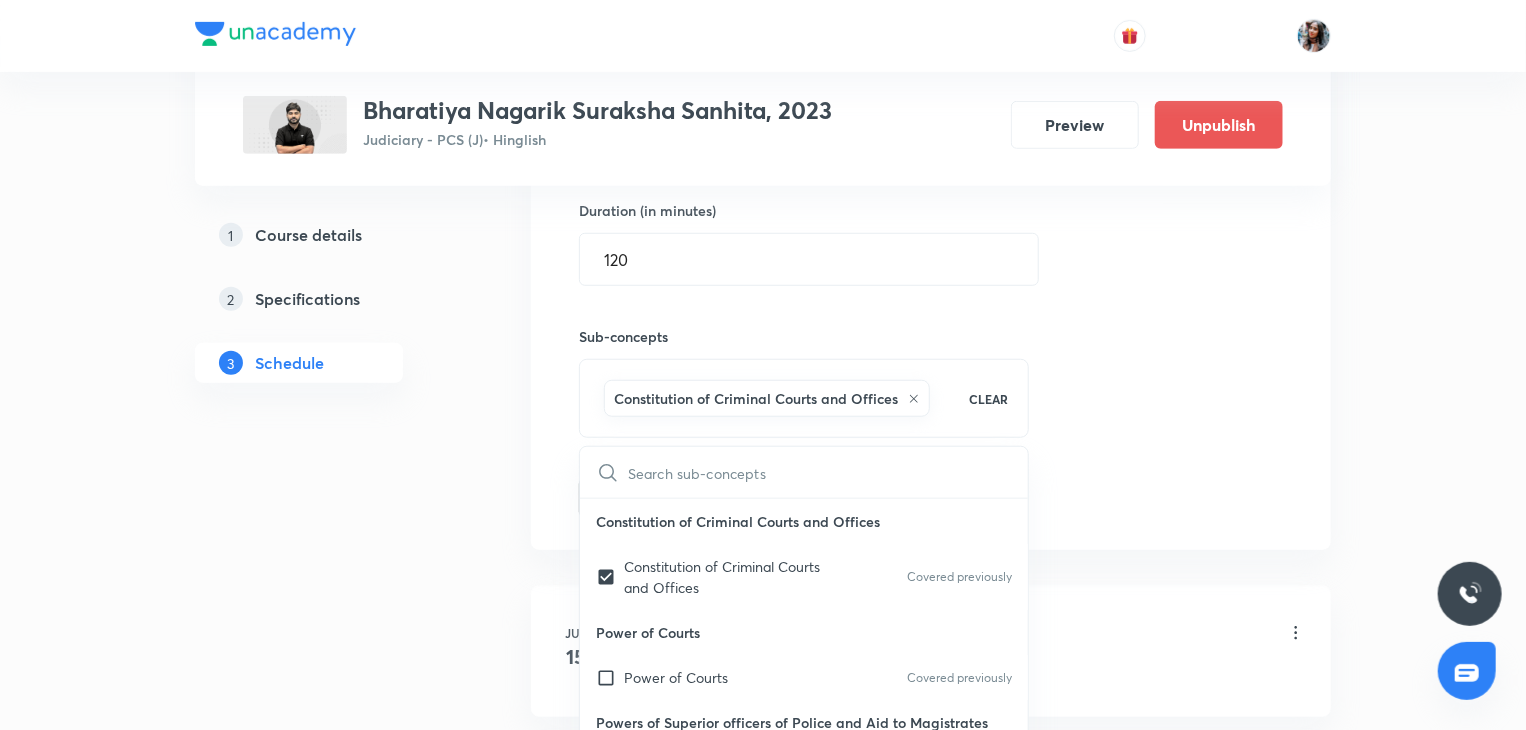 click on "Plus Courses Bharatiya Nagarik Suraksha Sanhita, 2023 Judiciary - PCS (J)  • Hinglish Preview Unpublish 1 Course details 2 Specifications 3 Schedule Schedule 18  classes Session  19 Live class Quiz Recorded classes Session title 10/99 Lecture 15 ​ Schedule for Aug 4, 2025, 11:15 AM ​ Duration (in minutes) 120 ​ Sub-concepts Constitution of Criminal Courts and Offices CLEAR ​ Constitution of Criminal Courts and Offices Constitution of Criminal Courts and Offices Covered previously Power of Courts Power of Courts Covered previously Powers of Superior officers of Police and Aid to Magistrates Police Powers of Superior Officers of Police and Aid to Magistrates Police Covered previously Arrest of Persons Arrest of Persons Covered previously Processes to Compel Appearance Summons Covered previously Warrant of Arrest Covered previously Proclamation and Attachment Covered previously Other Rules Regarding Processes Covered previously Preliminary Preliminary Covered previously Summons To Produce Miscellaneous" at bounding box center (763, 1546) 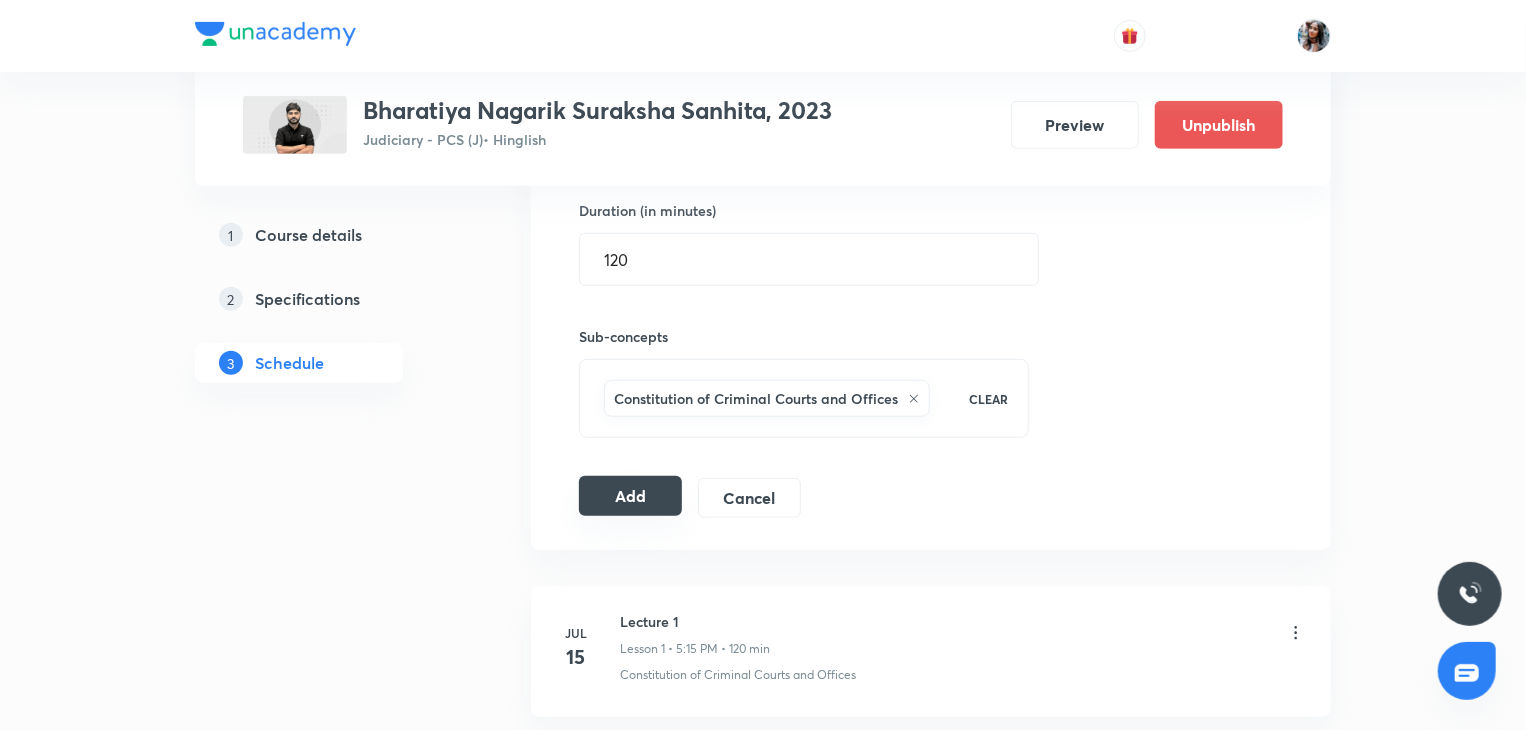 click on "Add" at bounding box center [630, 496] 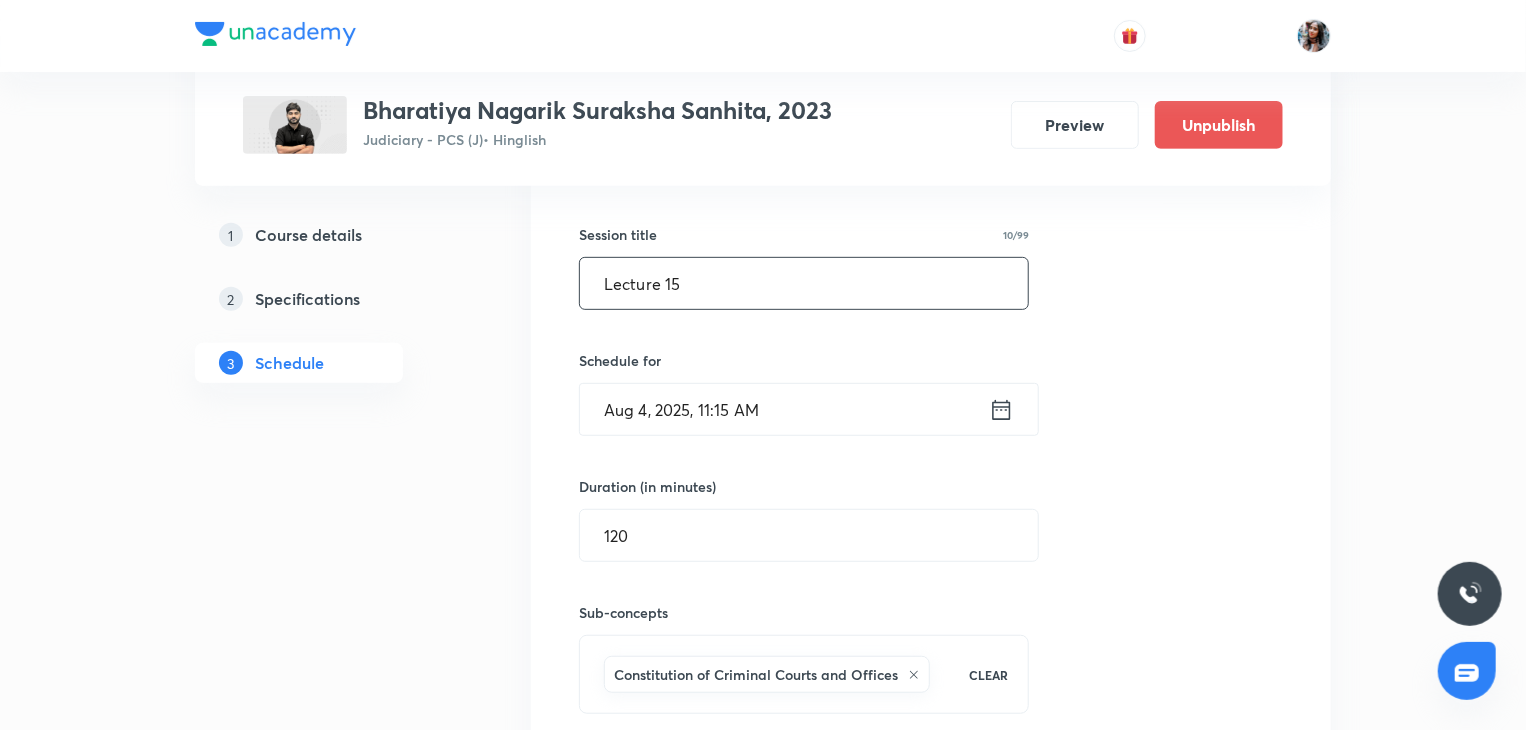 scroll, scrollTop: 342, scrollLeft: 0, axis: vertical 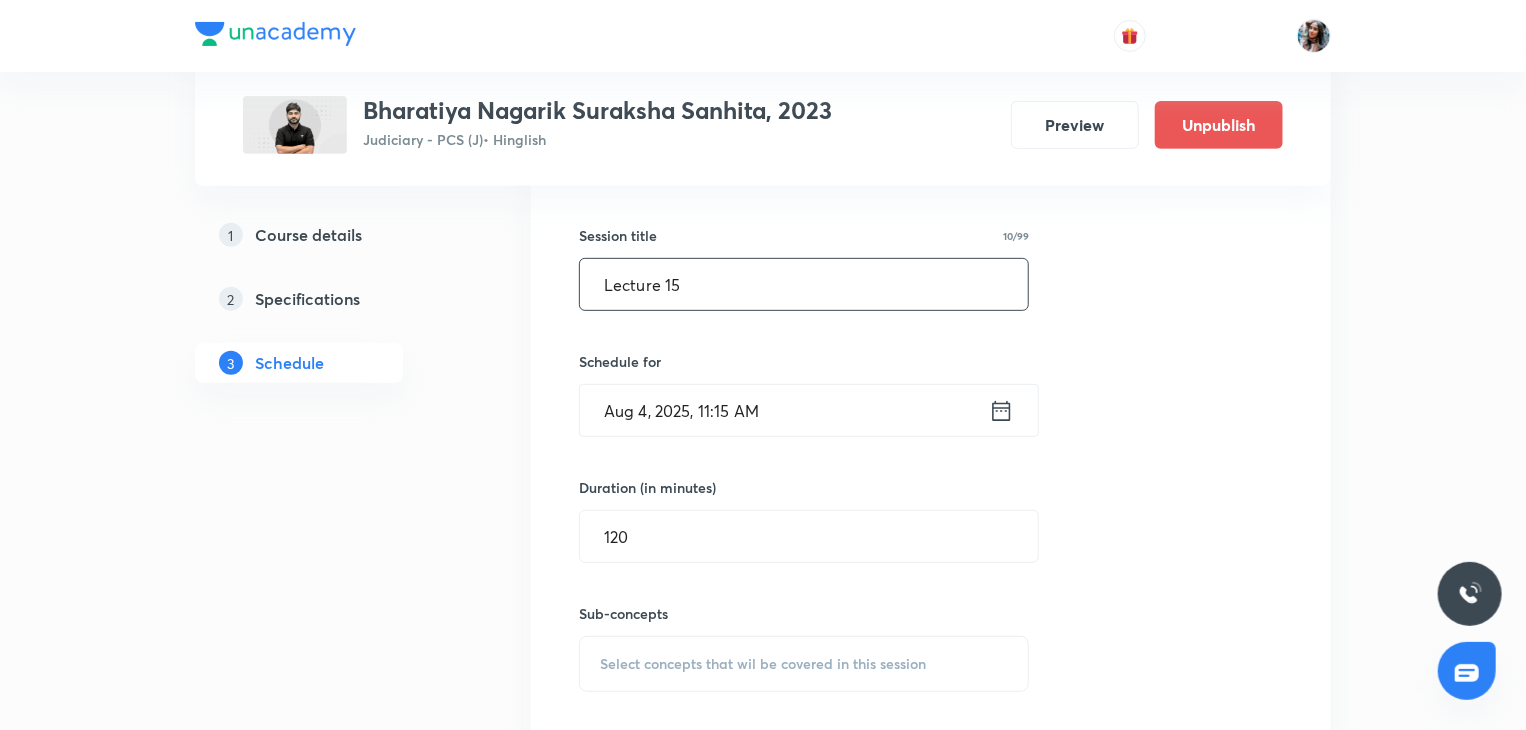 click on "Lecture 15" at bounding box center [804, 284] 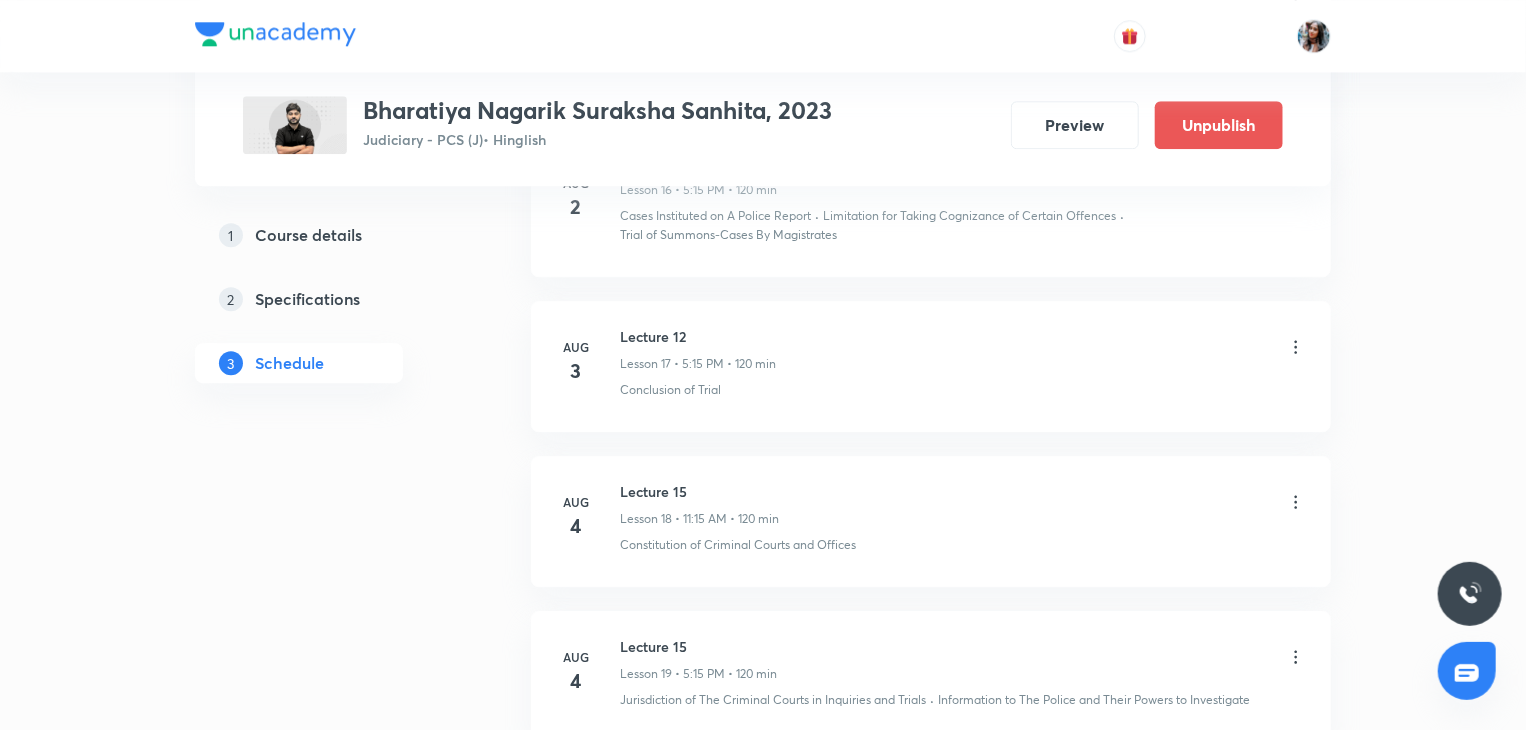 scroll, scrollTop: 2987, scrollLeft: 0, axis: vertical 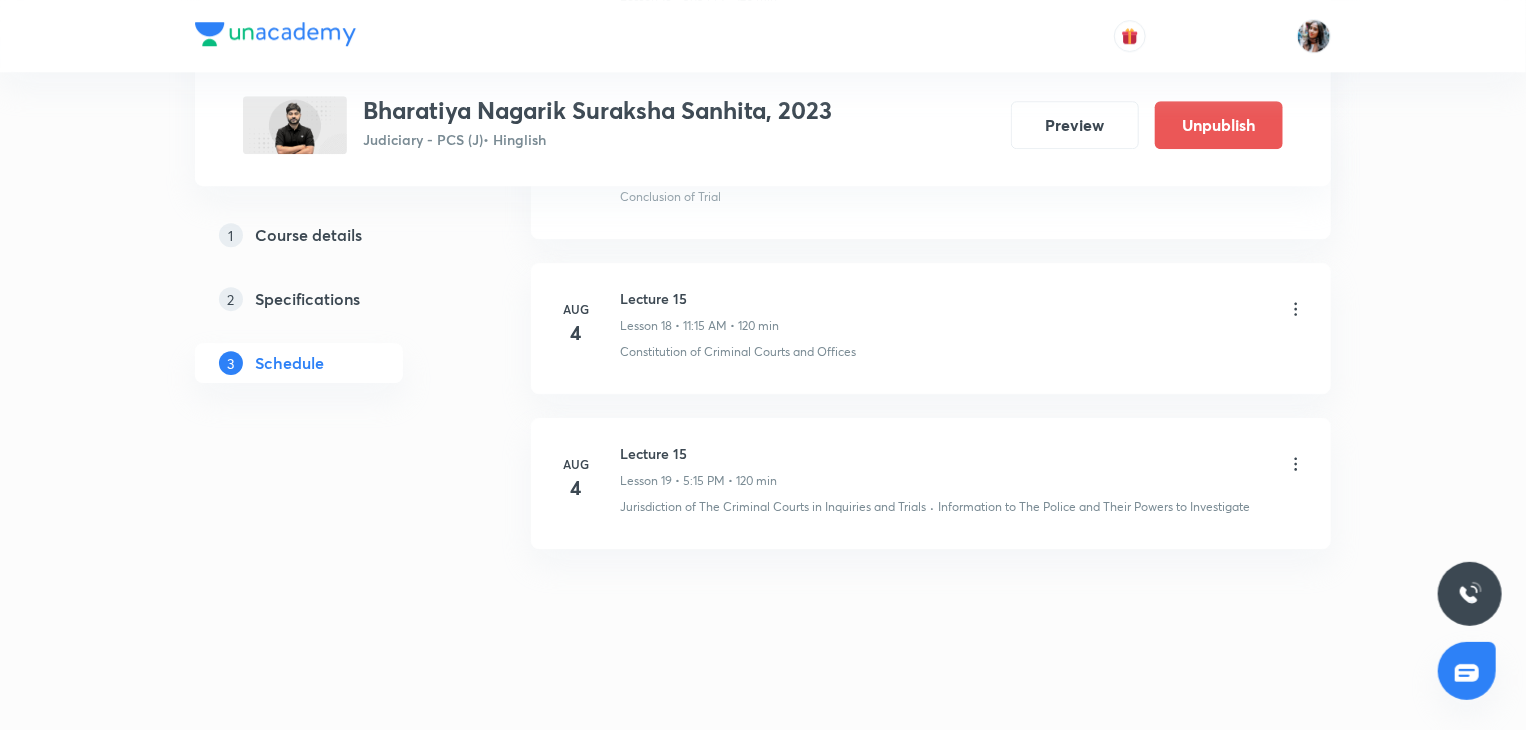 click on "Lecture 15" at bounding box center [698, 453] 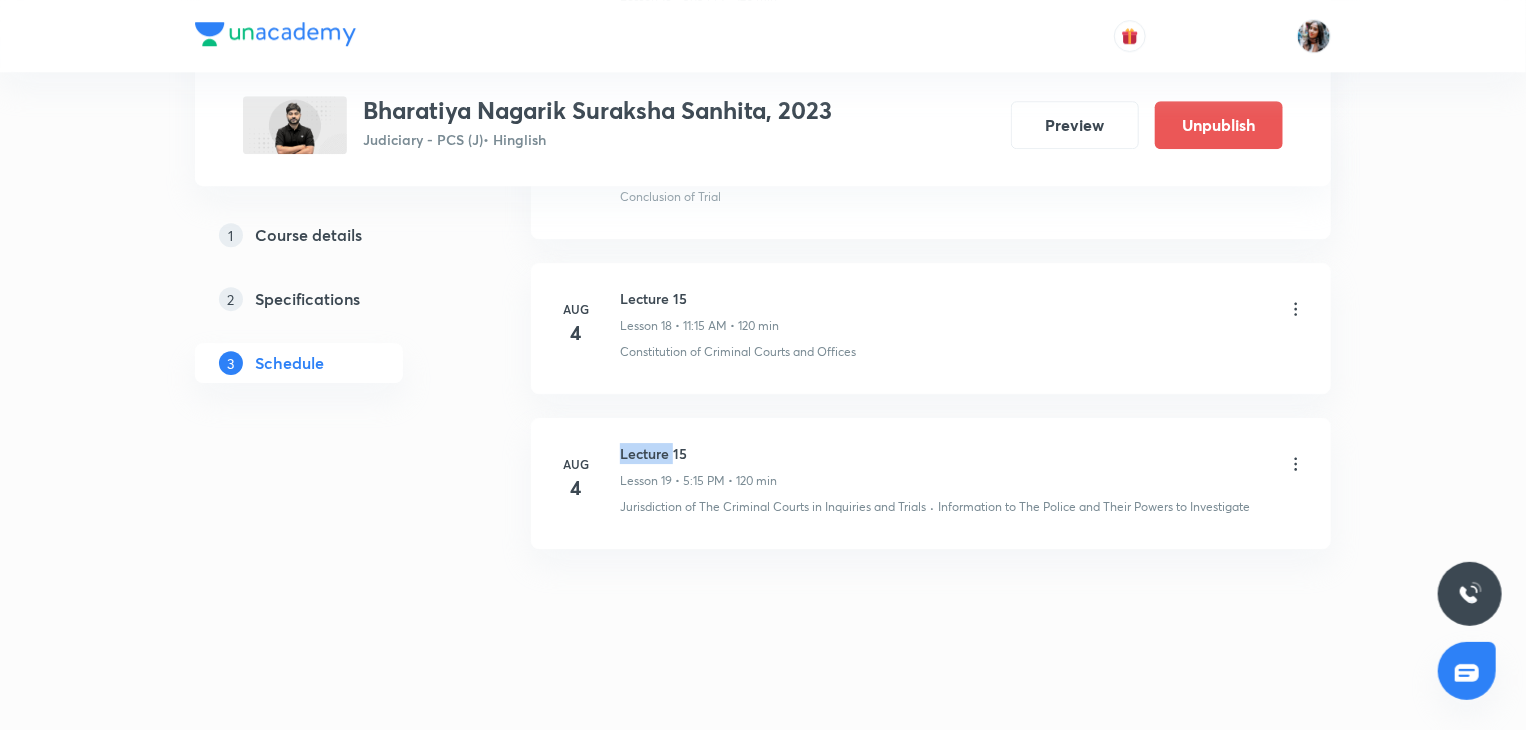 click on "Lecture 15" at bounding box center [698, 453] 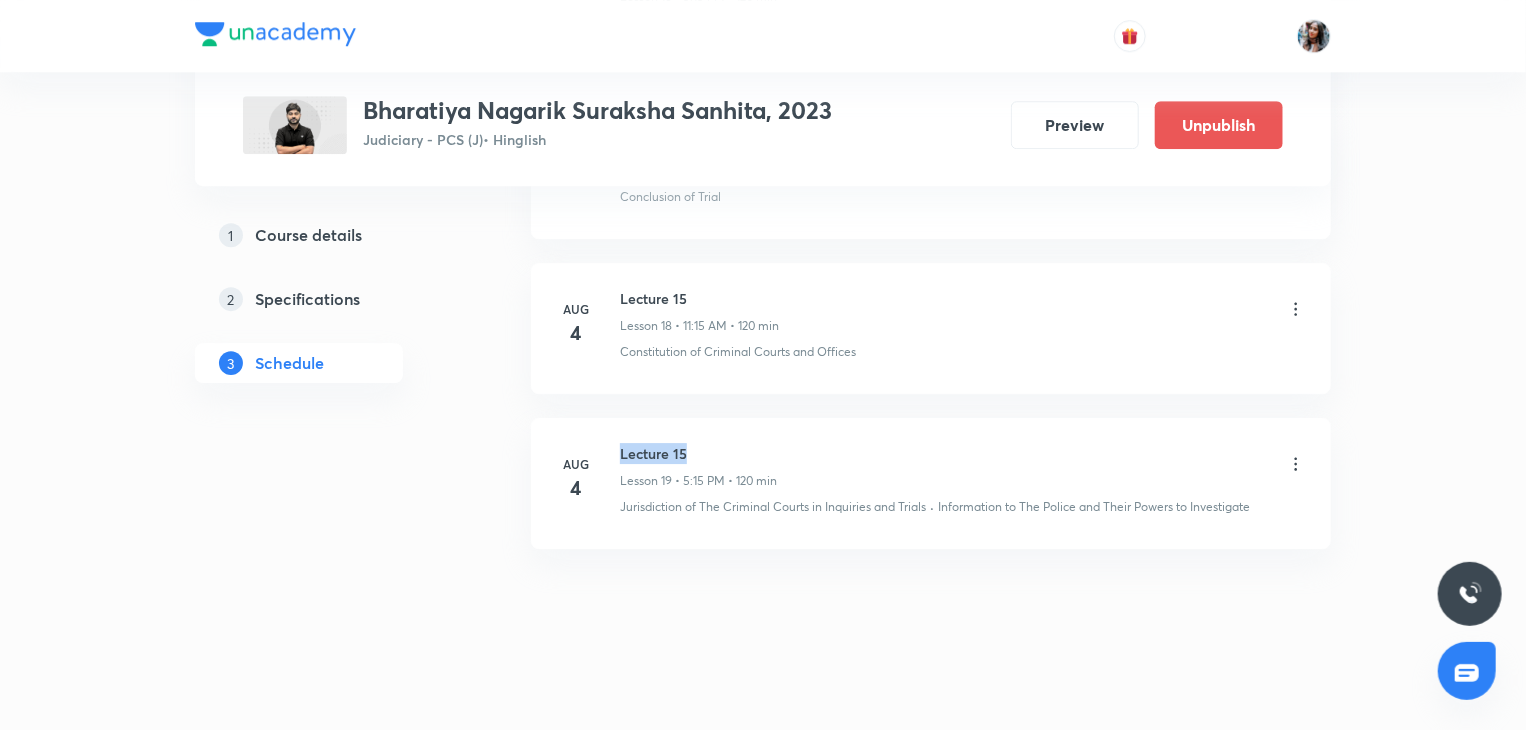 copy on "Lecture 15" 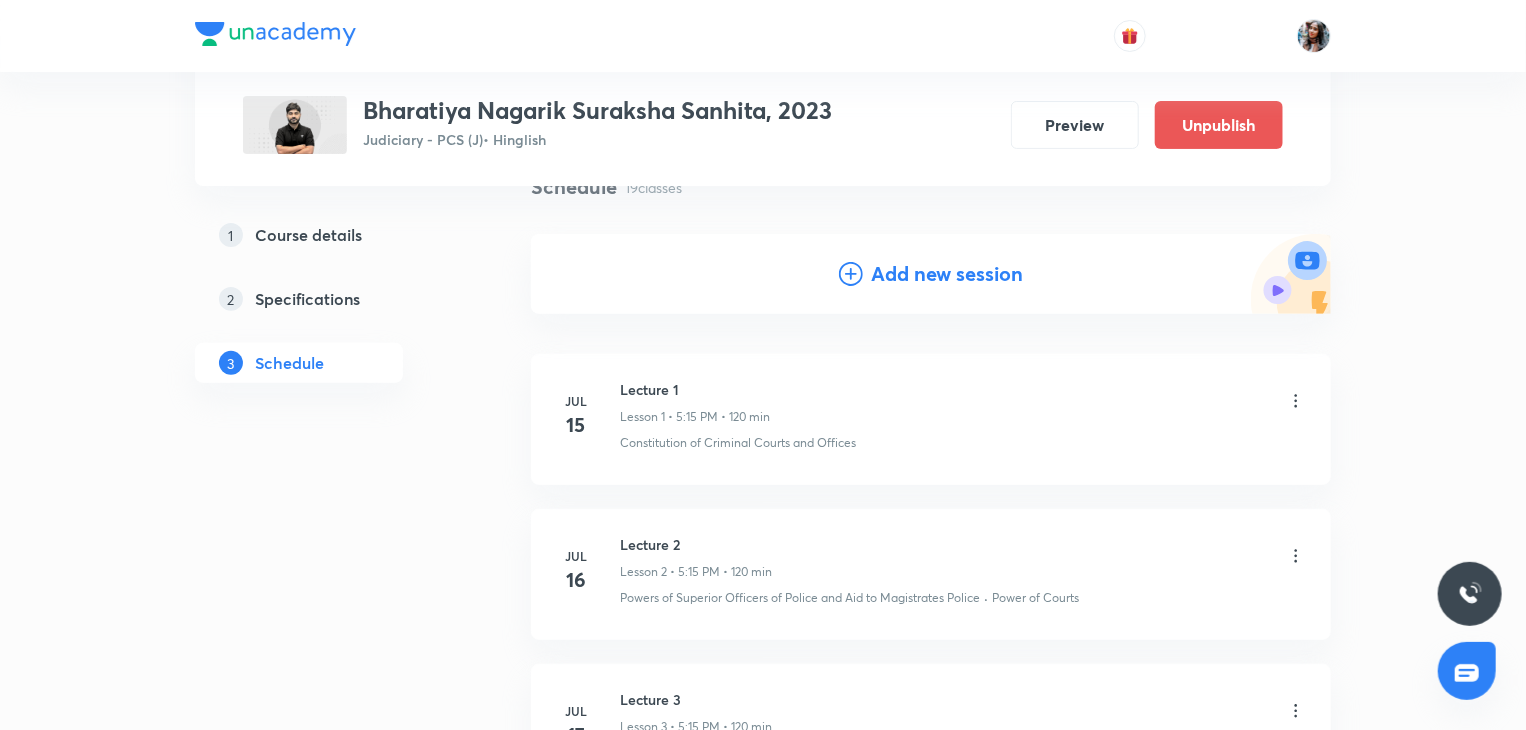 scroll, scrollTop: 0, scrollLeft: 0, axis: both 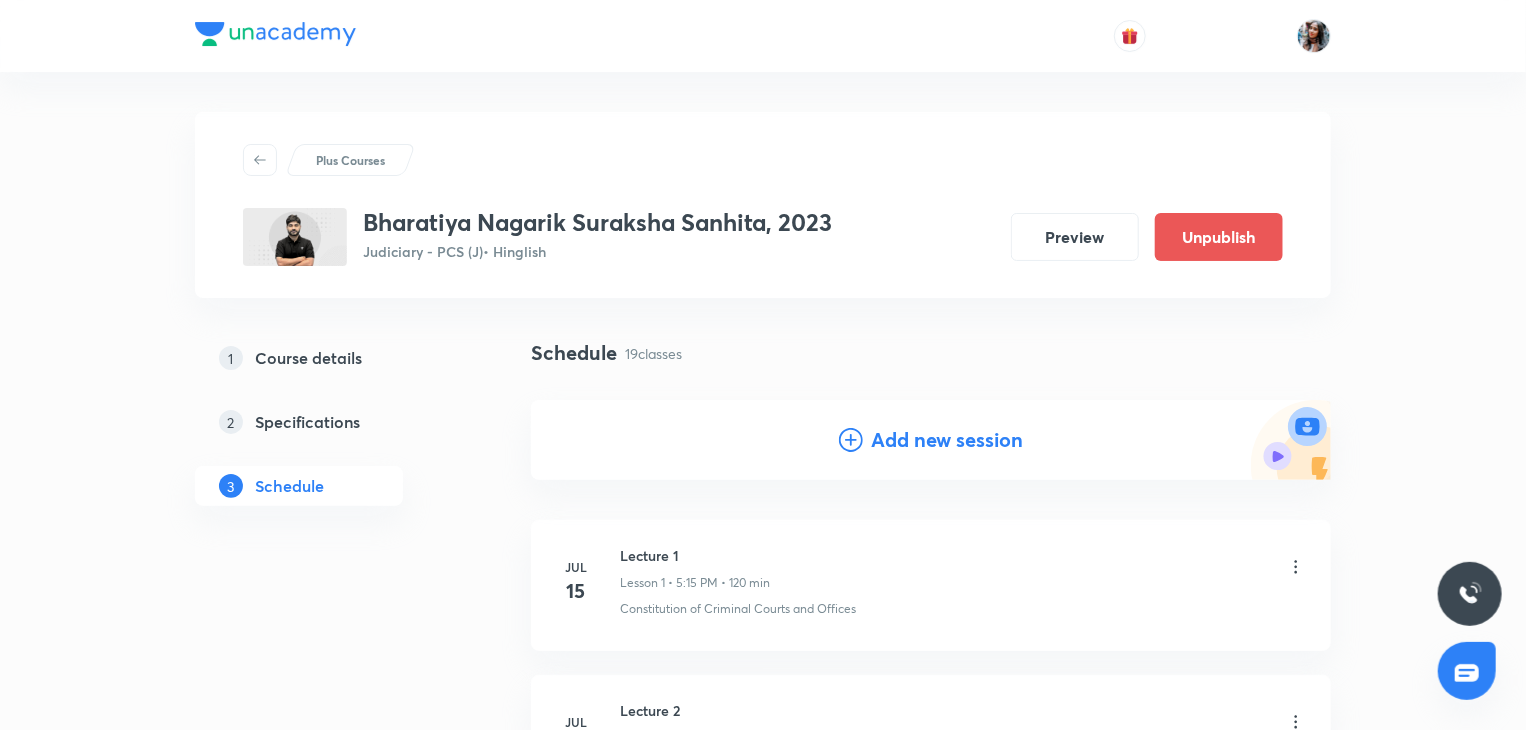 click on "Add new session" at bounding box center [947, 440] 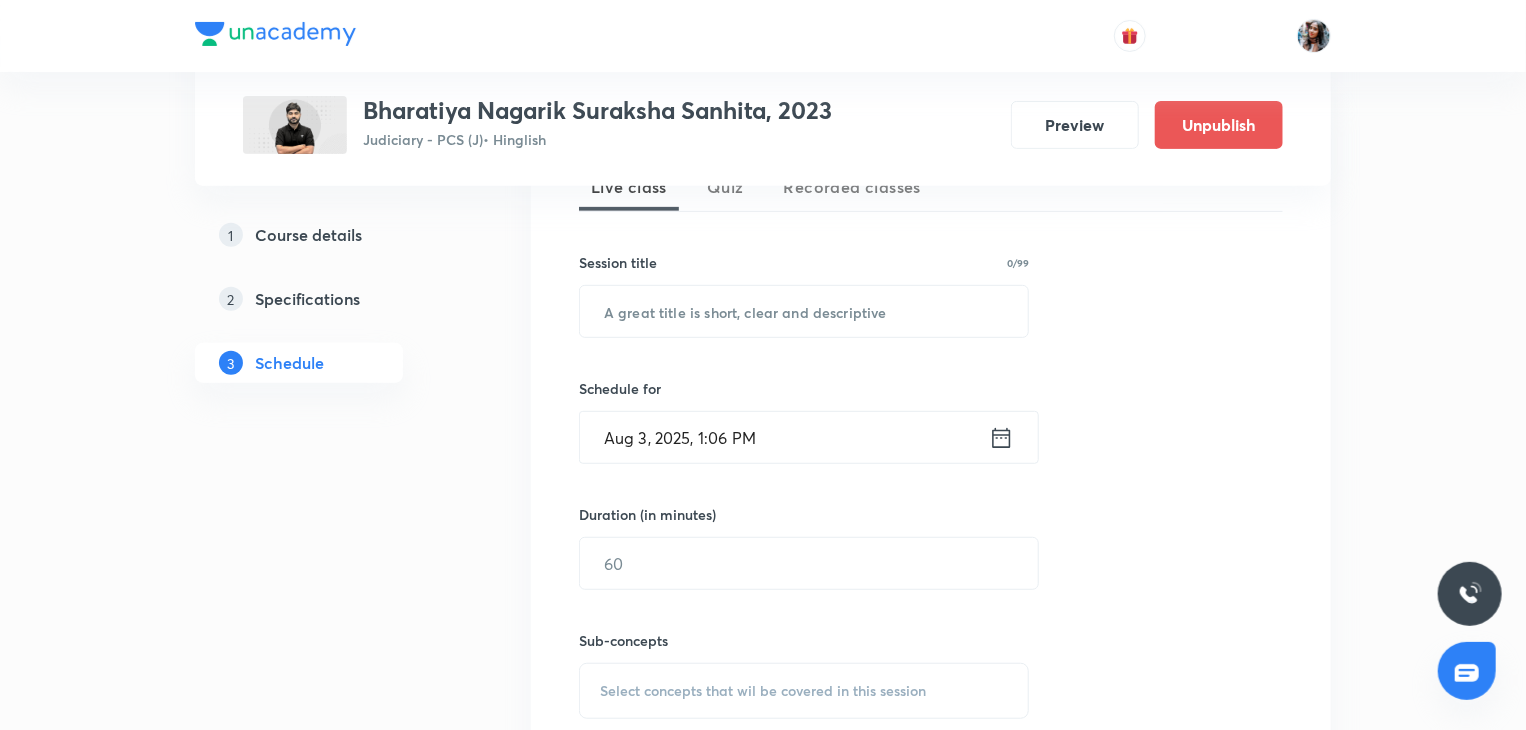 scroll, scrollTop: 324, scrollLeft: 0, axis: vertical 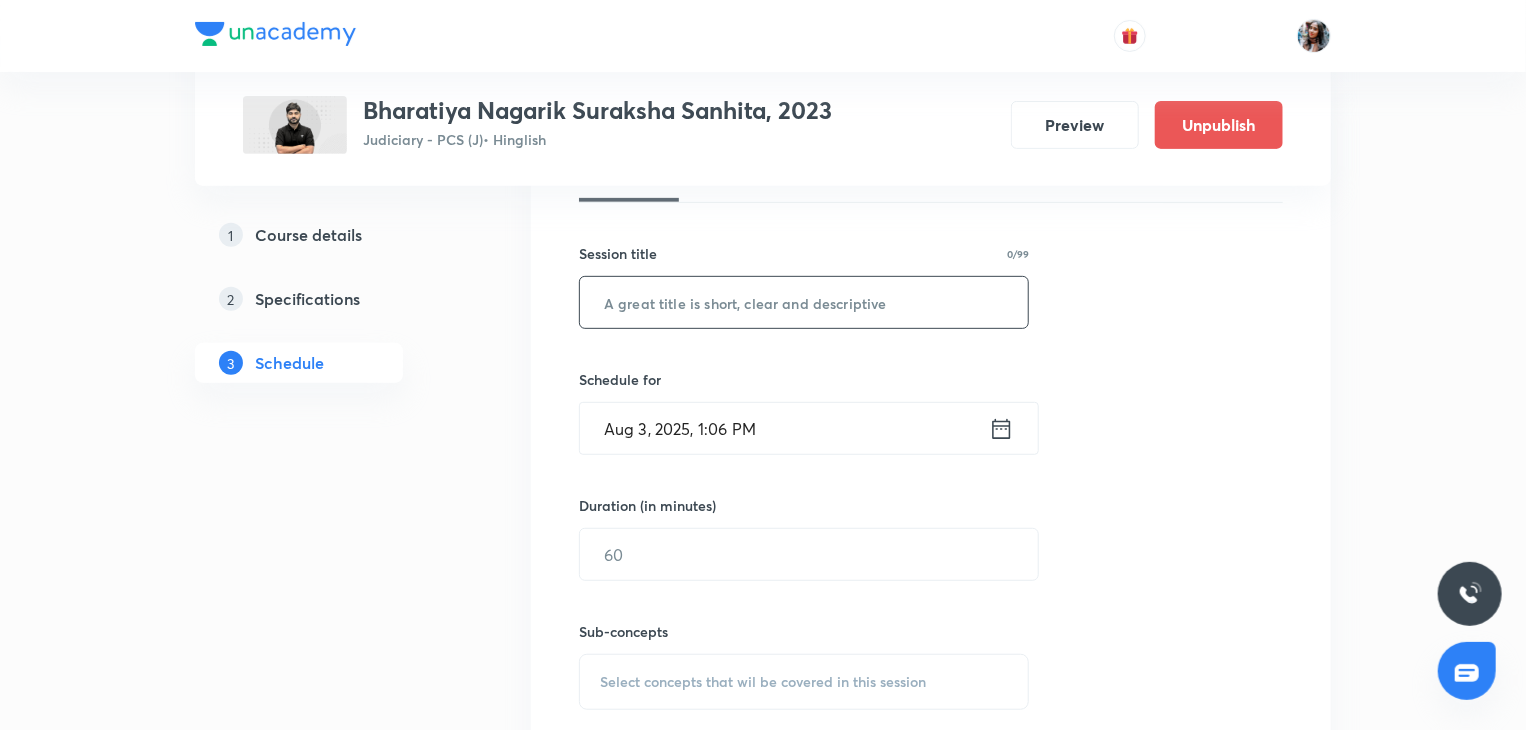 click at bounding box center [804, 302] 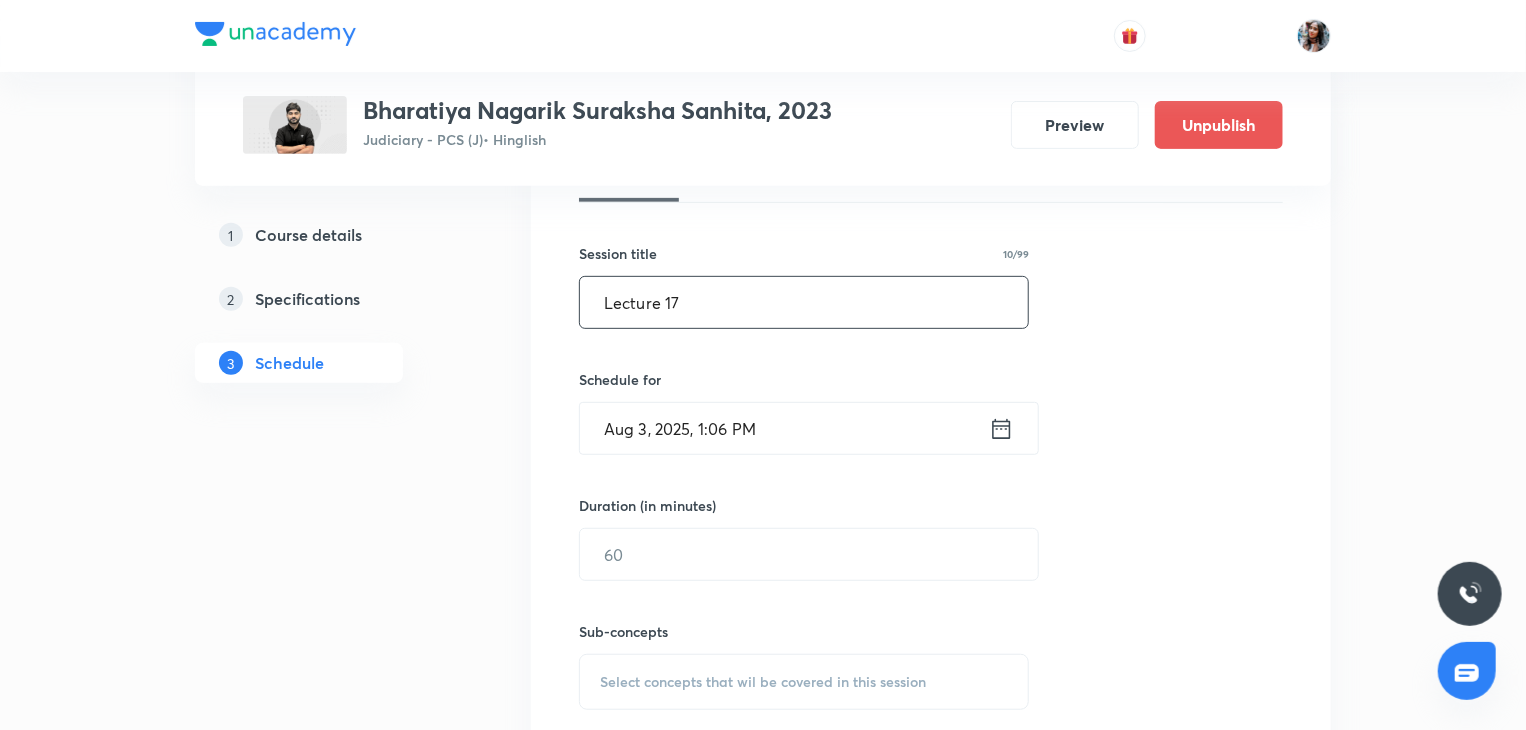 type on "Lecture 17" 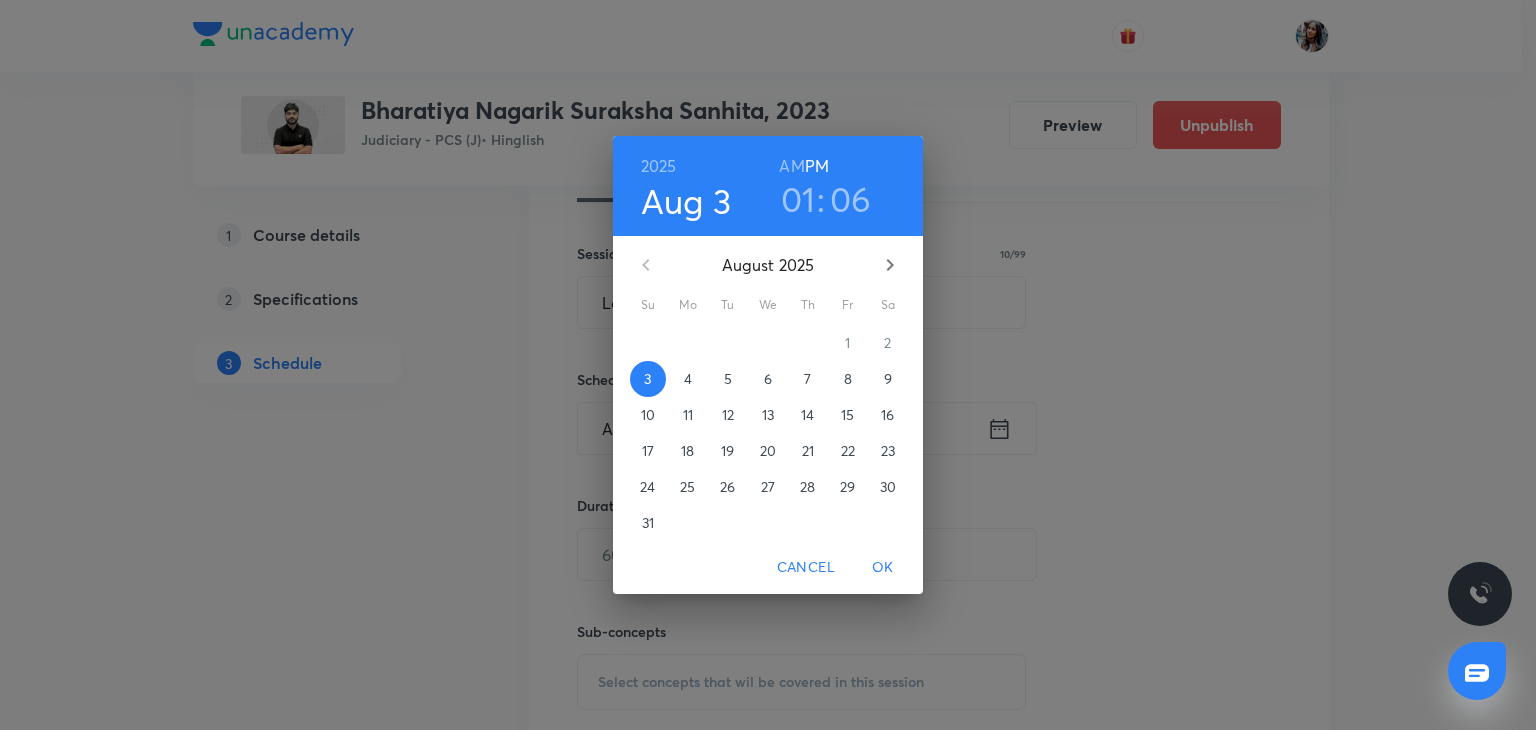 click on "5" at bounding box center (728, 379) 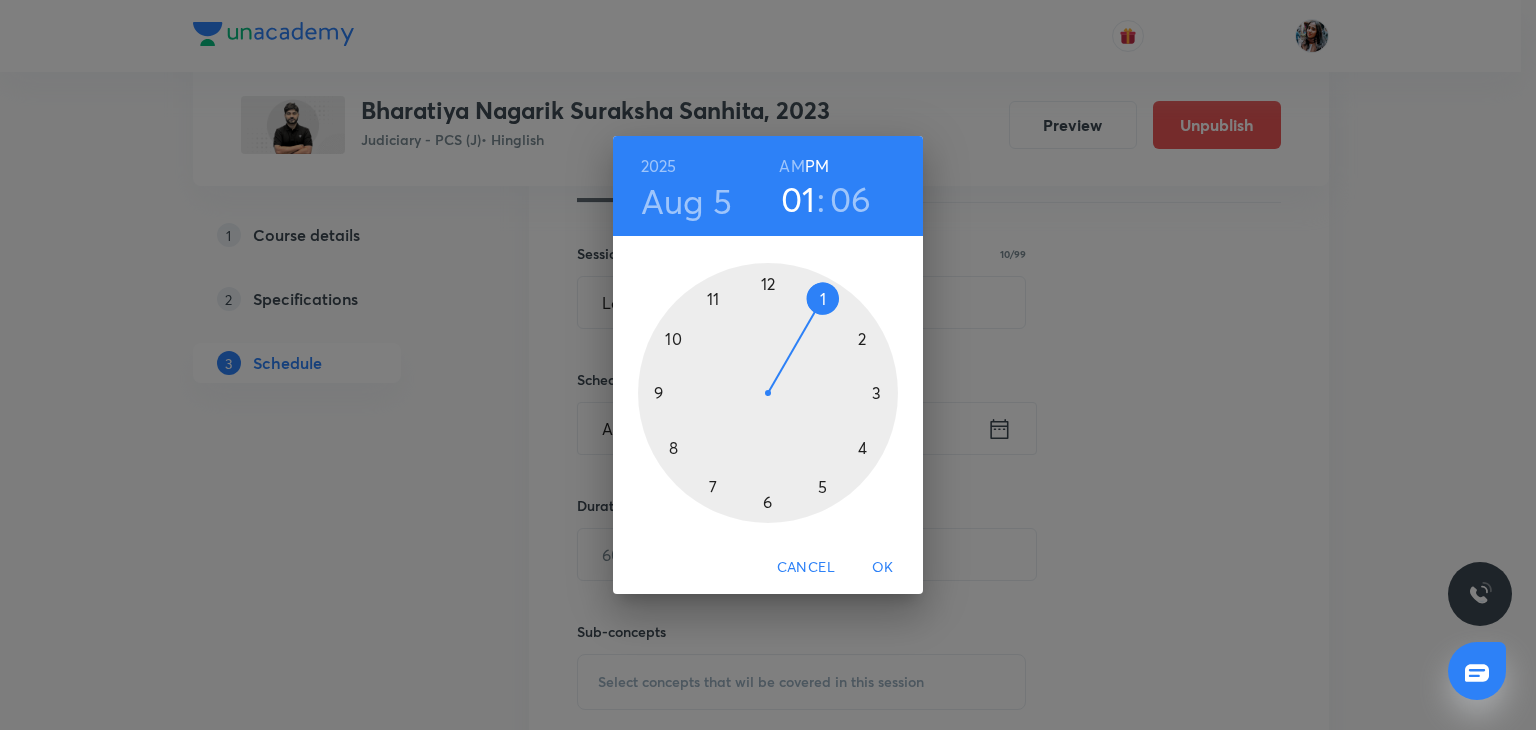 click at bounding box center [768, 393] 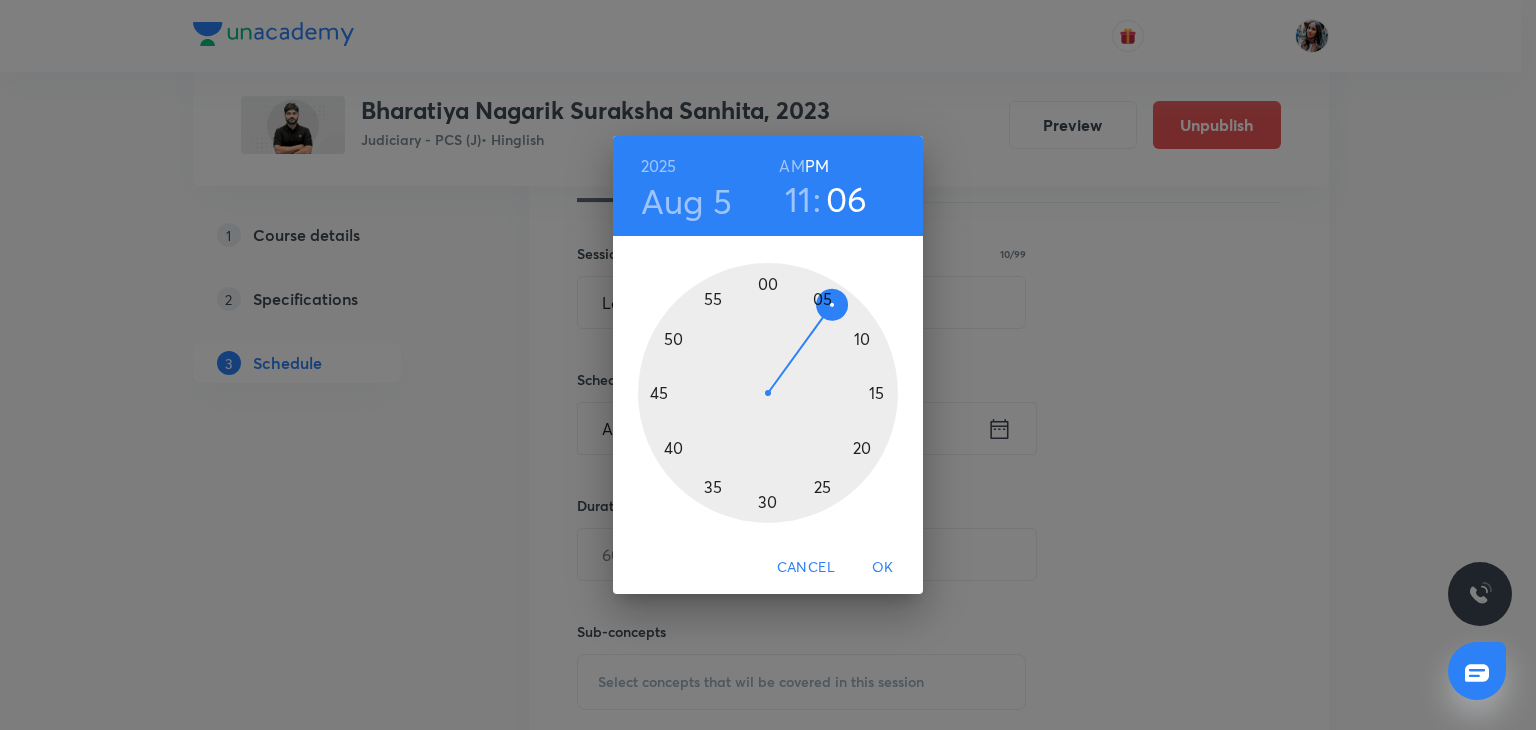 click at bounding box center (768, 393) 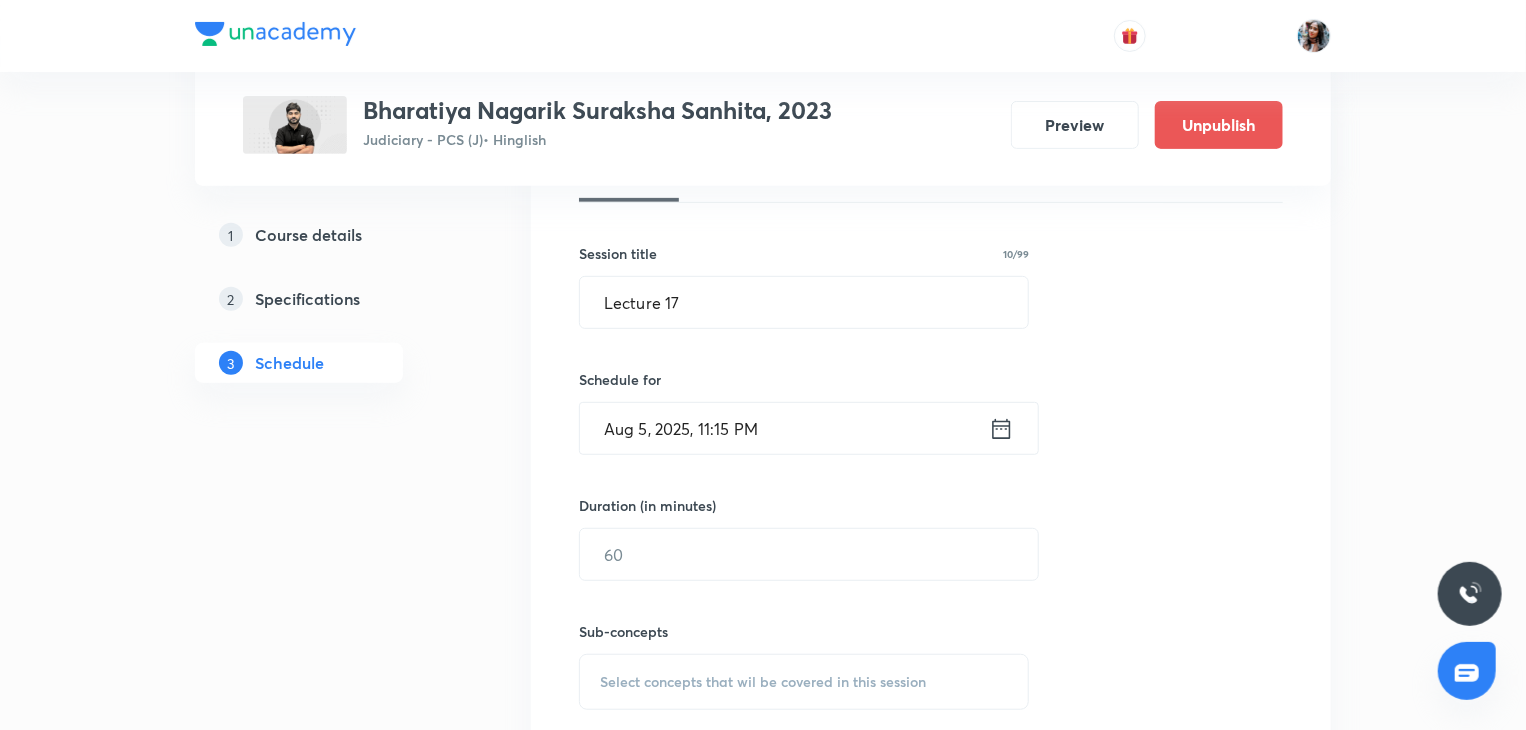 click on "Aug 5, 2025, 11:15 PM" at bounding box center (784, 428) 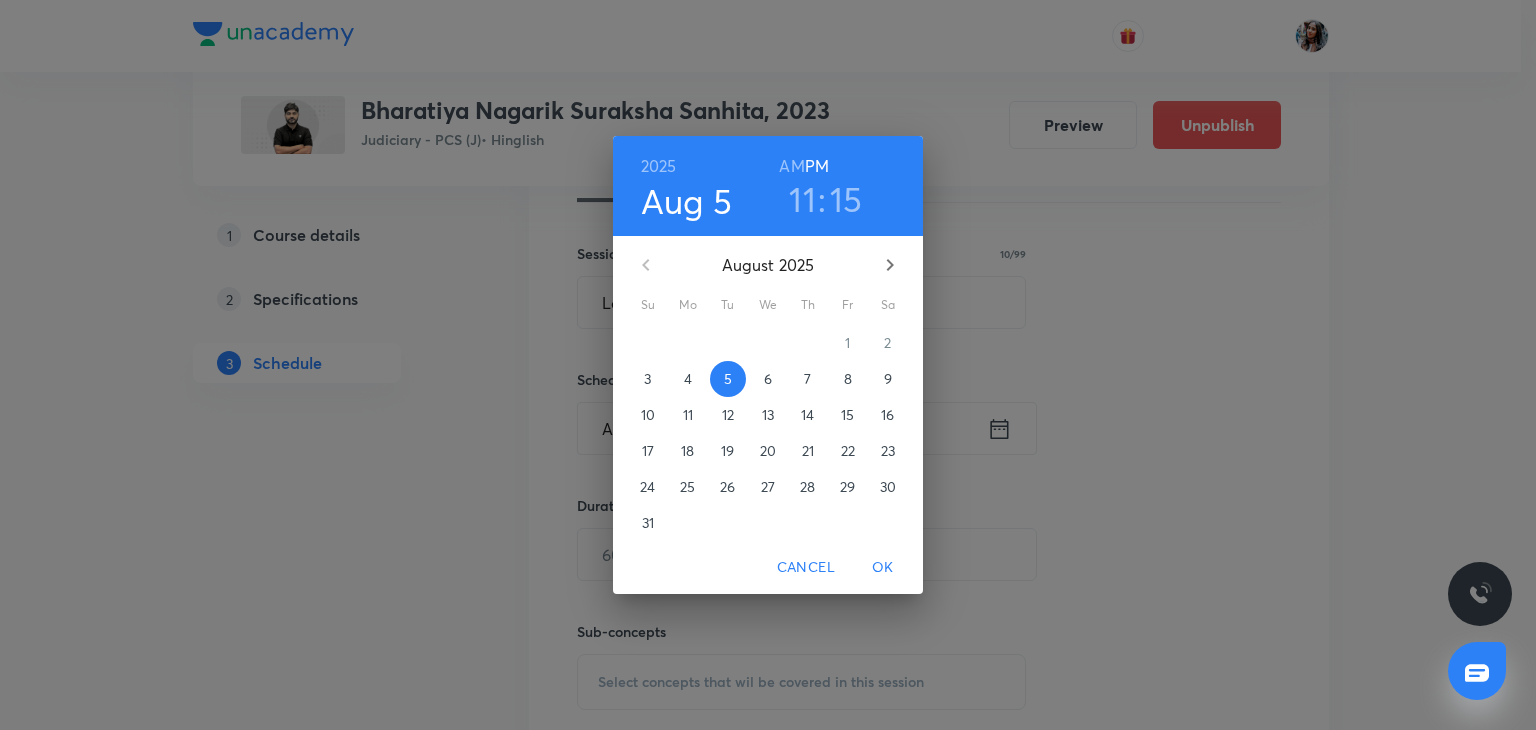 click on "AM" at bounding box center (791, 166) 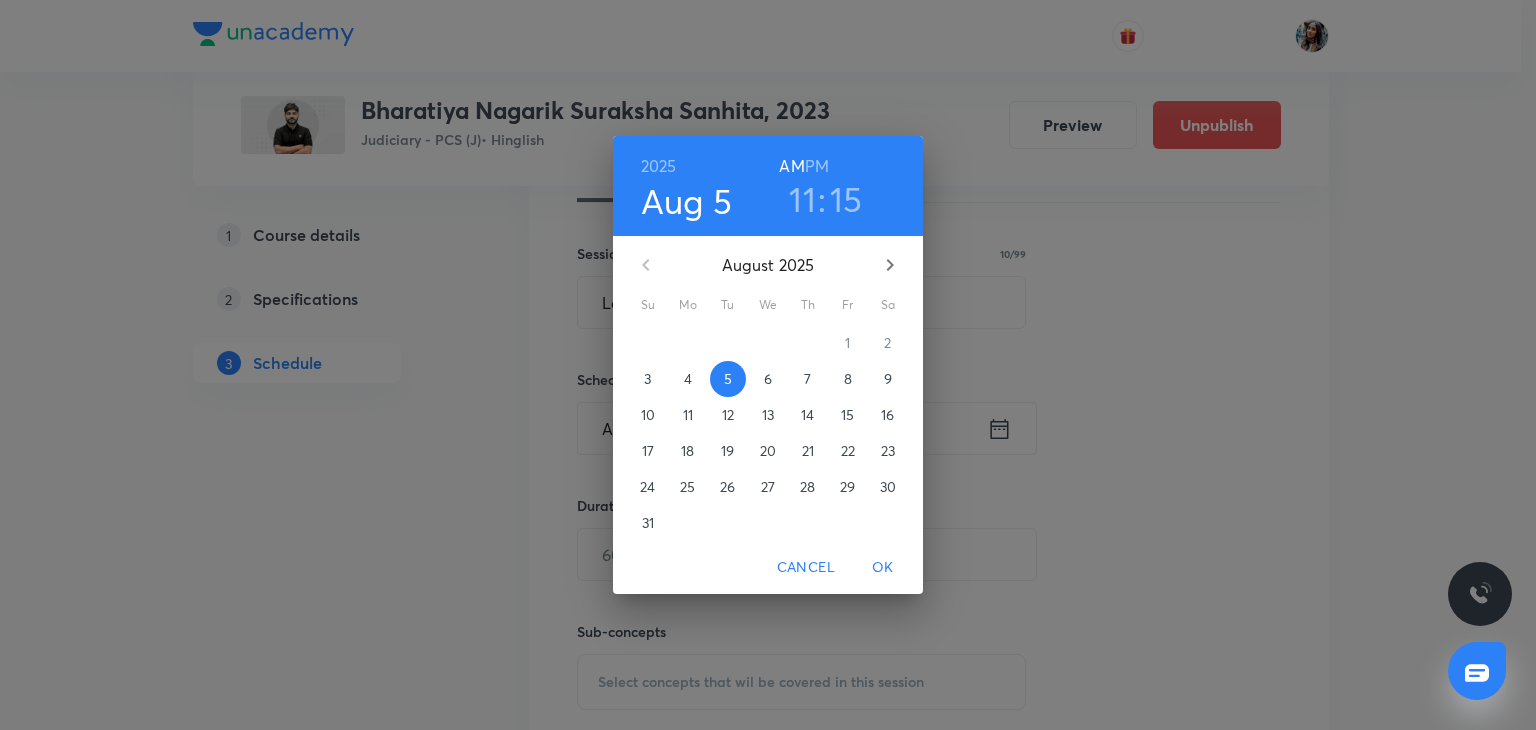 click on "OK" at bounding box center (883, 567) 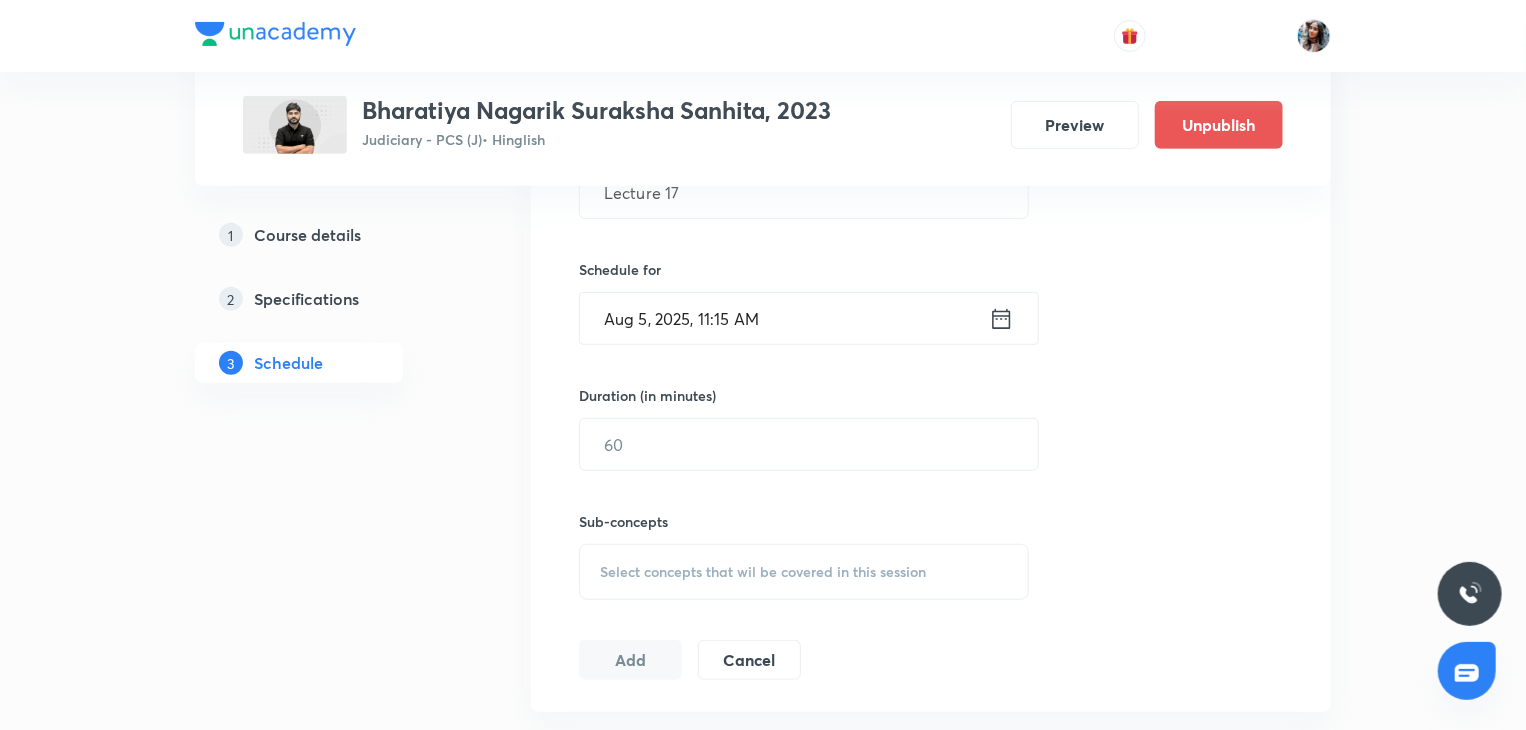 scroll, scrollTop: 436, scrollLeft: 0, axis: vertical 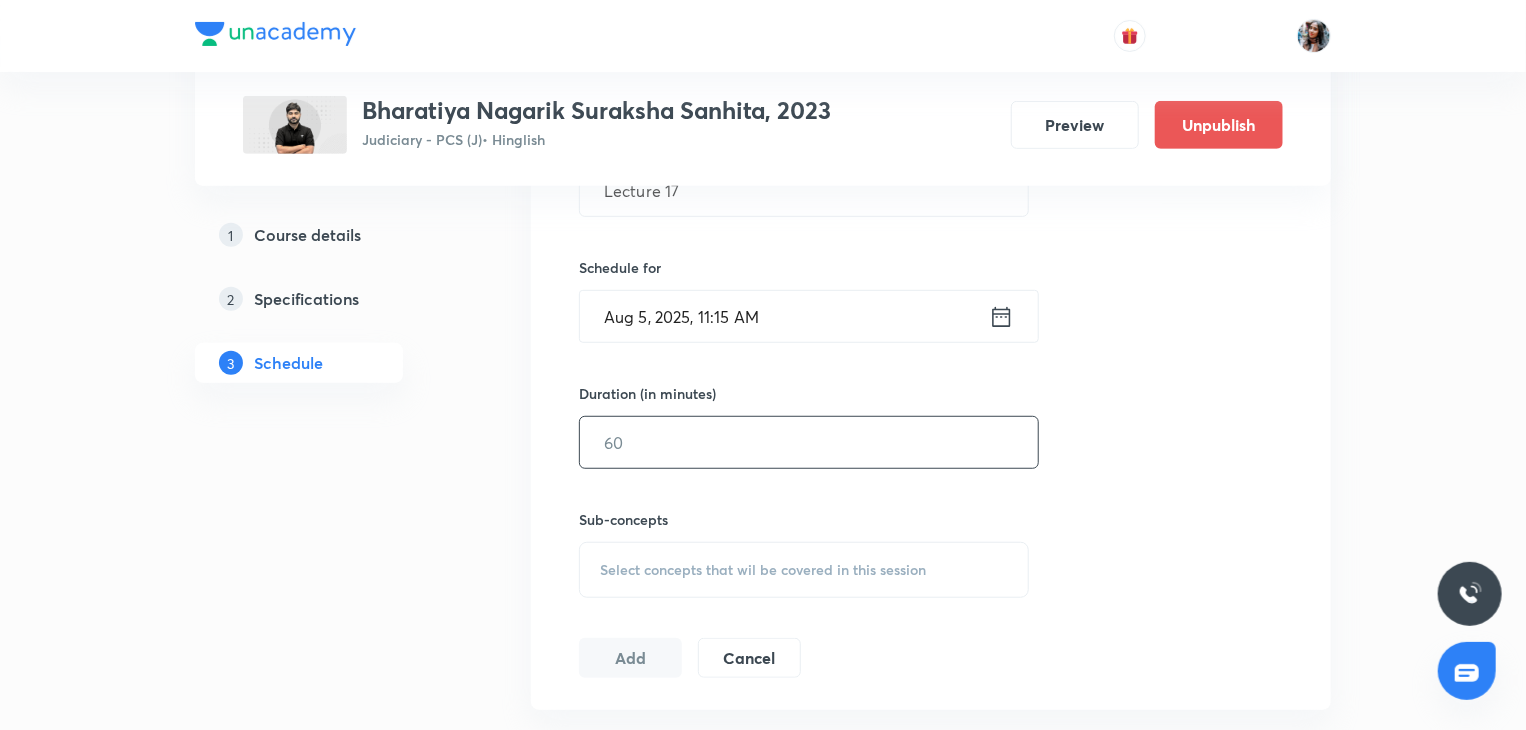 click at bounding box center (809, 442) 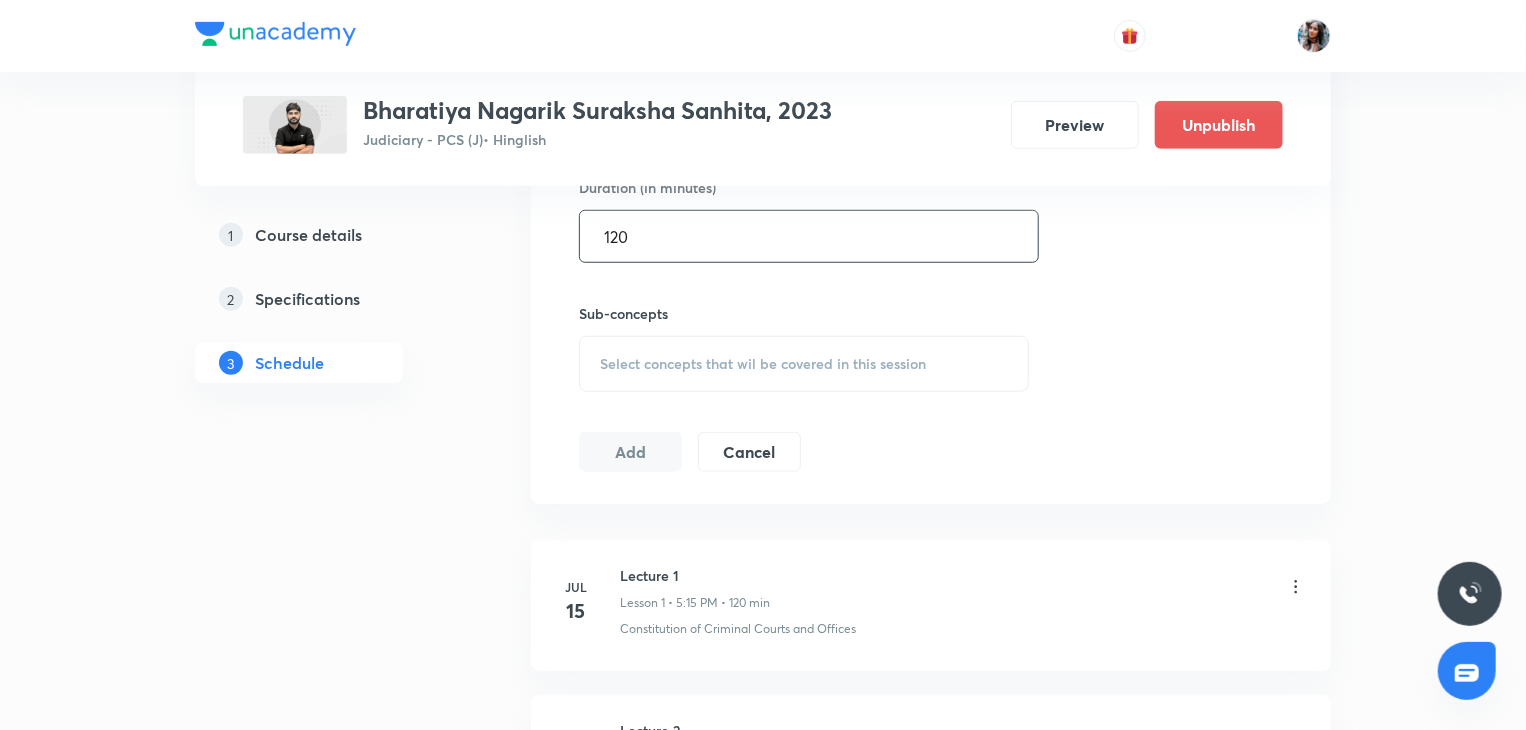 scroll, scrollTop: 644, scrollLeft: 0, axis: vertical 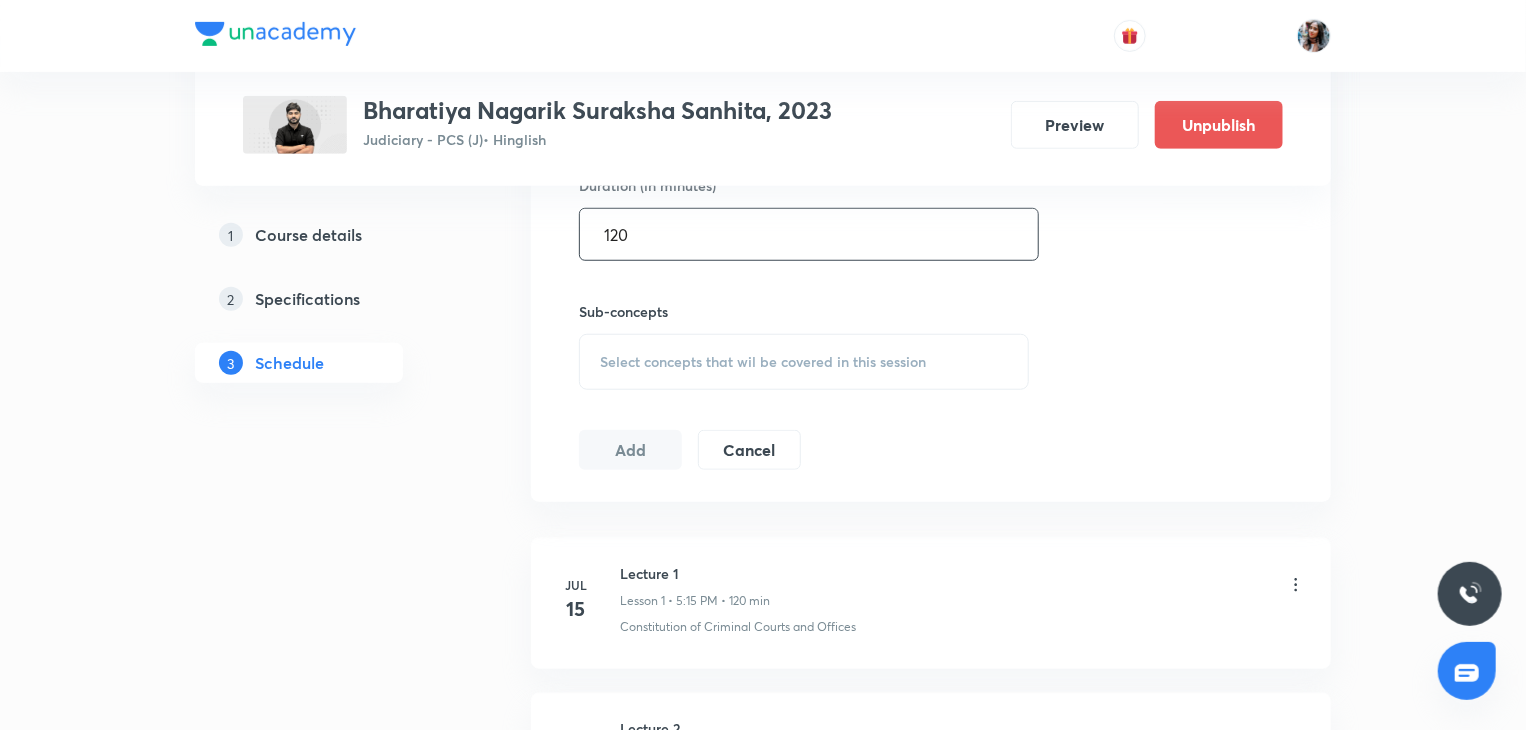 type on "120" 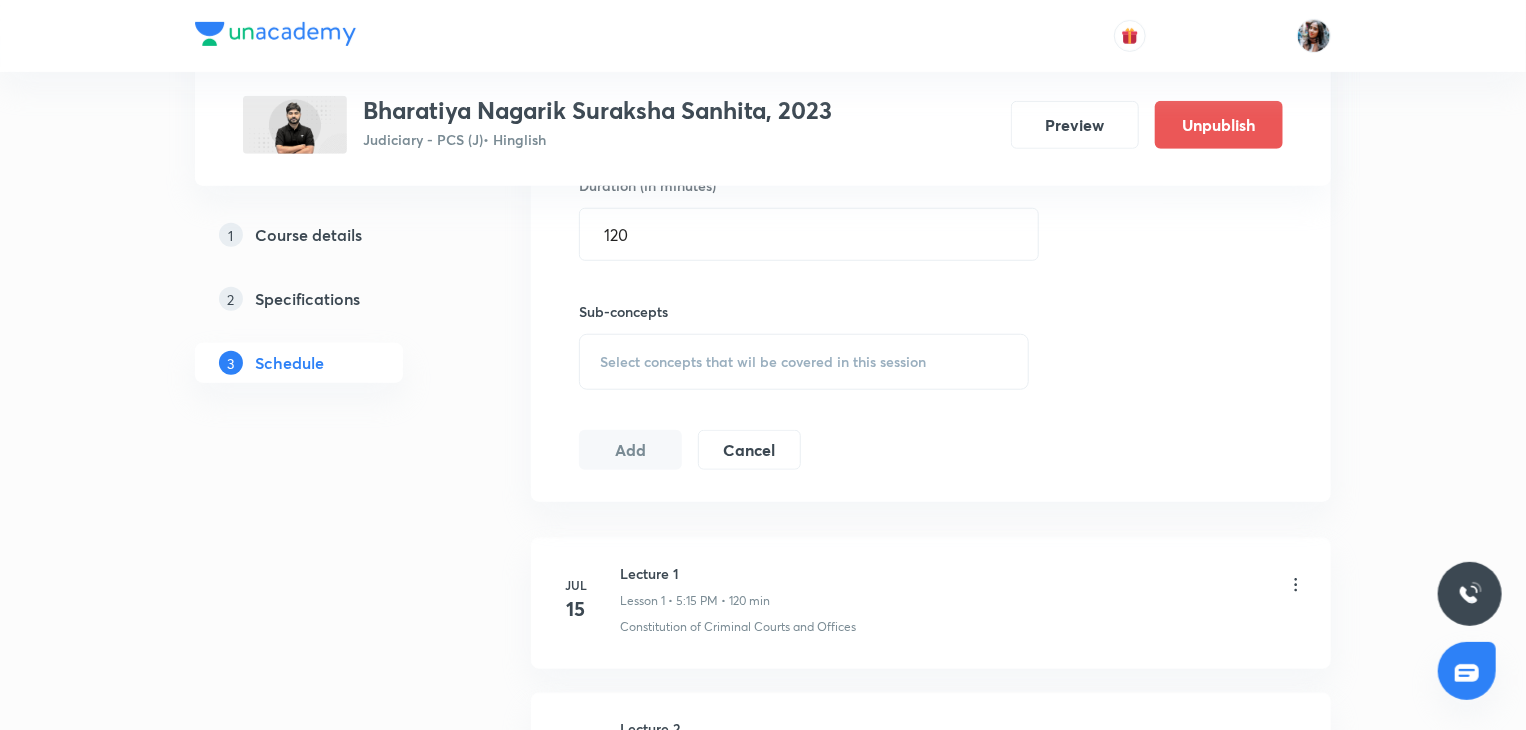 click on "Select concepts that wil be covered in this session" at bounding box center [804, 362] 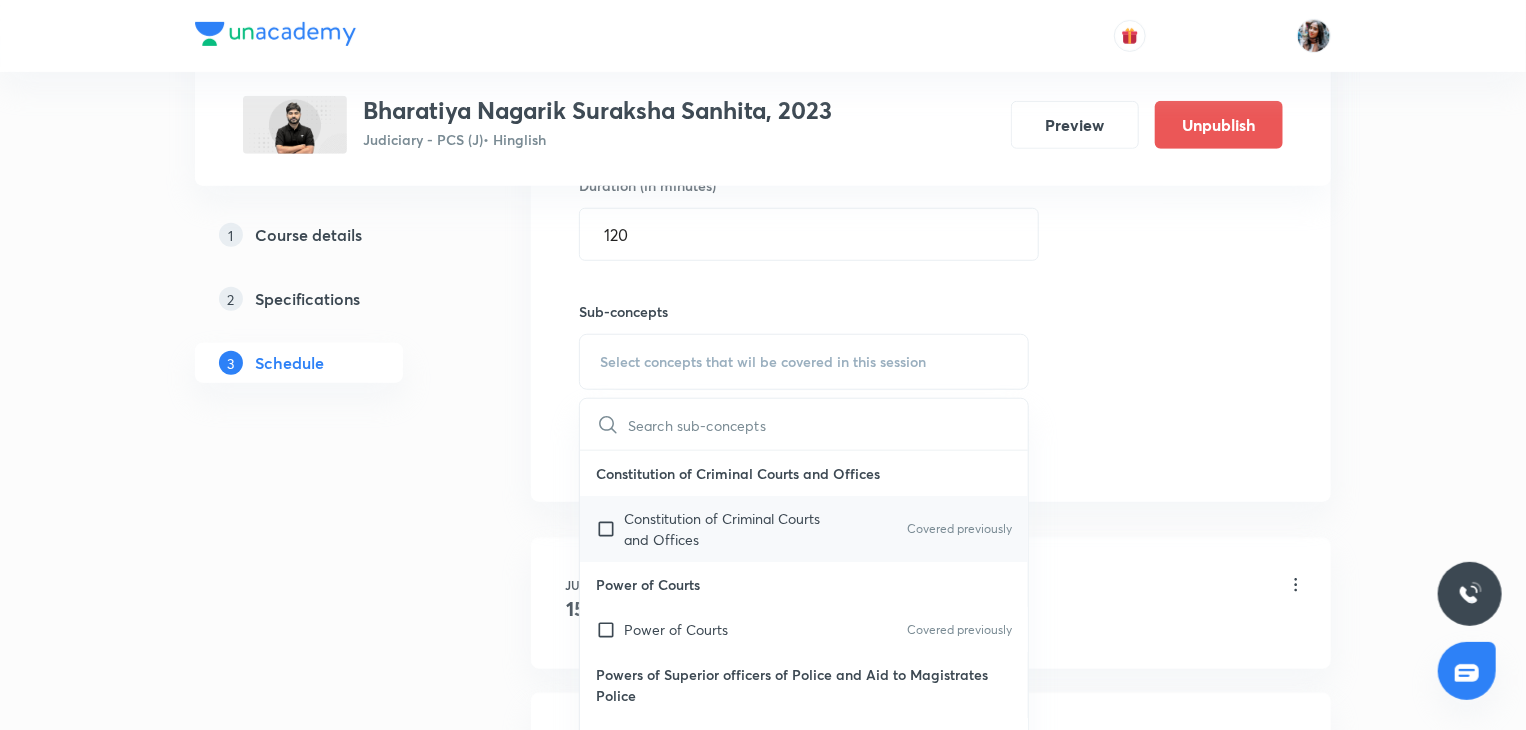 click on "Constitution of Criminal Courts and Offices Covered previously" at bounding box center [804, 529] 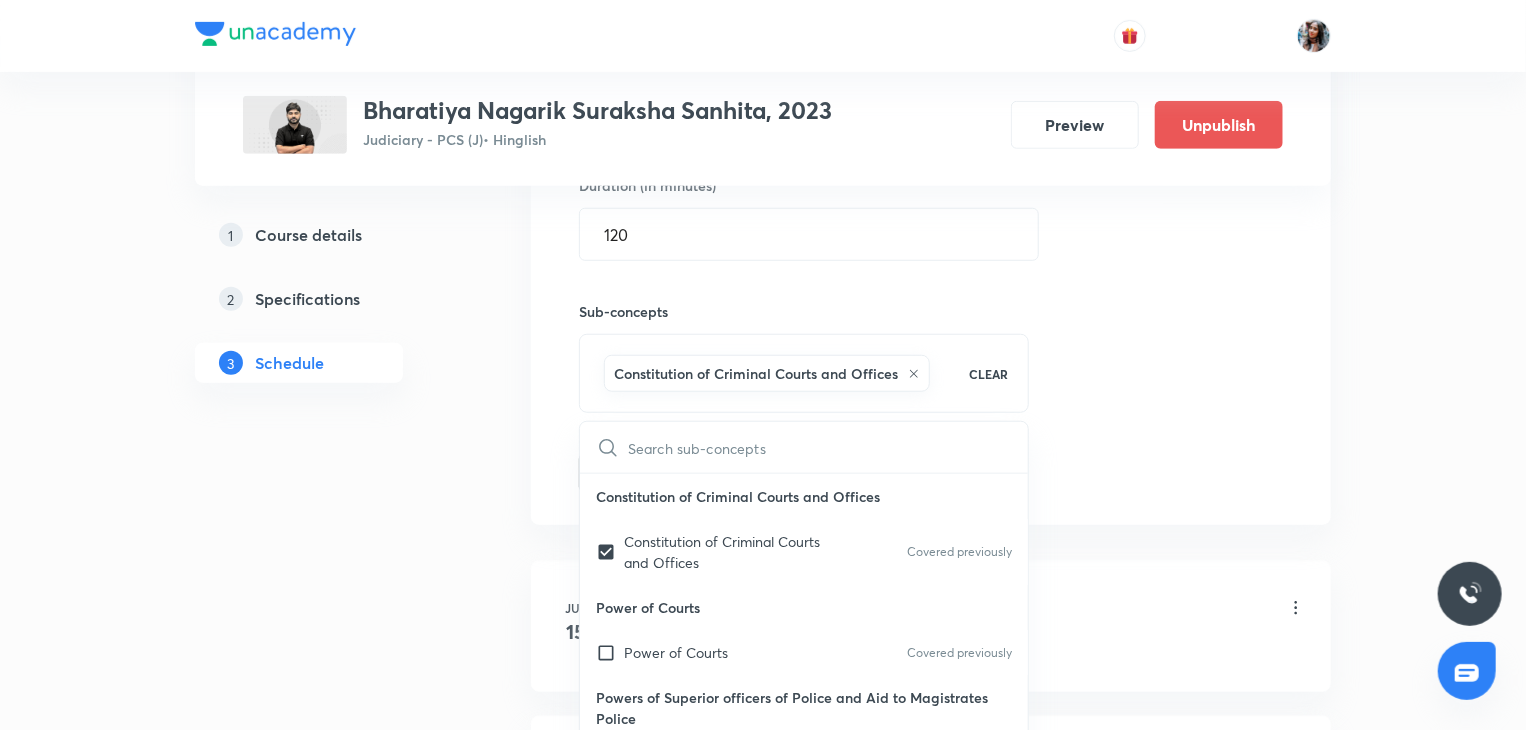 click on "Plus Courses Bharatiya Nagarik Suraksha Sanhita, 2023 Judiciary - PCS (J)  • Hinglish Preview Unpublish 1 Course details 2 Specifications 3 Schedule Schedule 19  classes Session  20 Live class Quiz Recorded classes Session title 10/99 Lecture 17 ​ Schedule for Aug 5, 2025, 11:15 AM ​ Duration (in minutes) 120 ​ Sub-concepts Constitution of Criminal Courts and Offices CLEAR ​ Constitution of Criminal Courts and Offices Constitution of Criminal Courts and Offices Covered previously Power of Courts Power of Courts Covered previously Powers of Superior officers of Police and Aid to Magistrates Police Powers of Superior Officers of Police and Aid to Magistrates Police Covered previously Arrest of Persons Arrest of Persons Covered previously Processes to Compel Appearance Summons Covered previously Warrant of Arrest Covered previously Proclamation and Attachment Covered previously Other Rules Regarding Processes Covered previously Preliminary Preliminary Covered previously Summons To Produce Miscellaneous" at bounding box center [763, 1598] 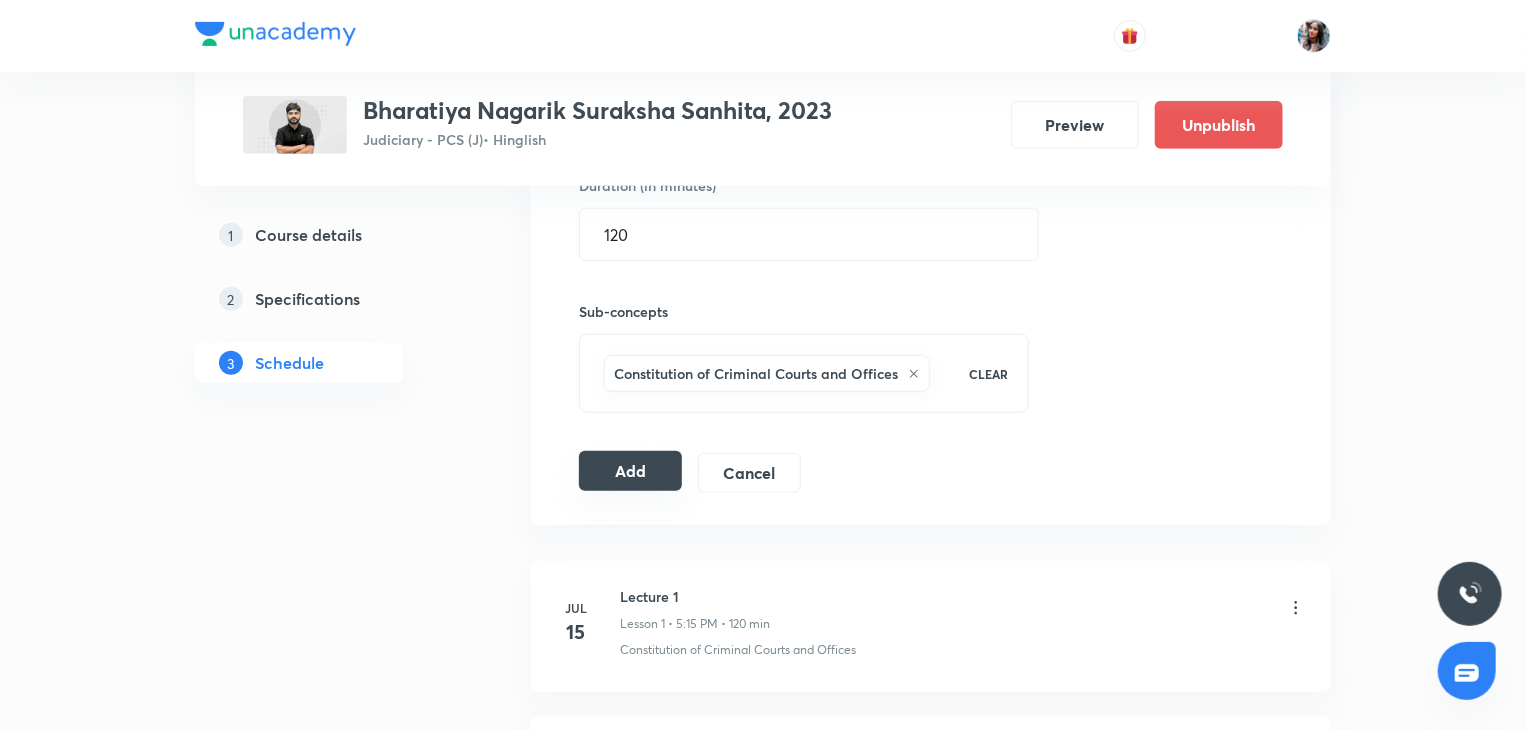 click on "Add" at bounding box center (630, 471) 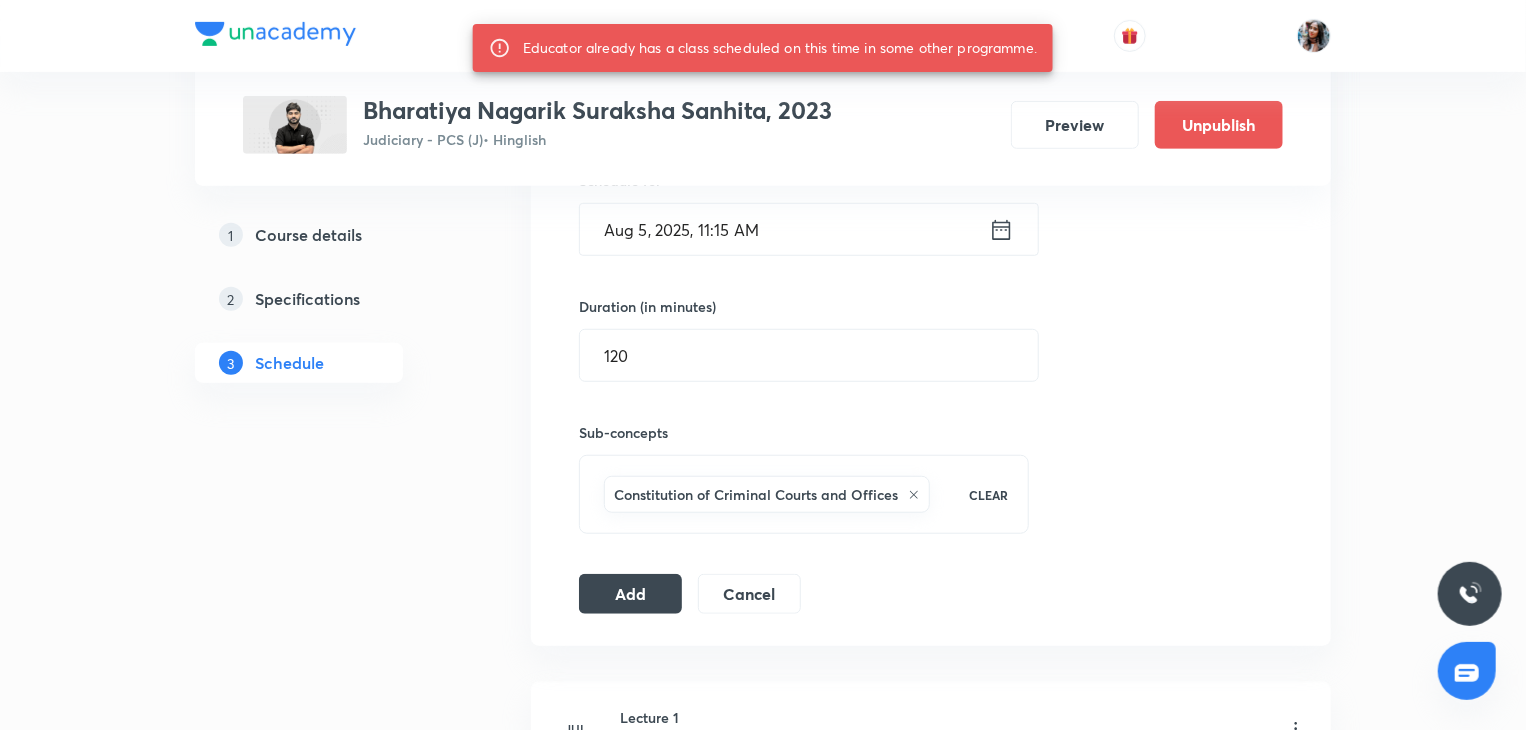 scroll, scrollTop: 519, scrollLeft: 0, axis: vertical 